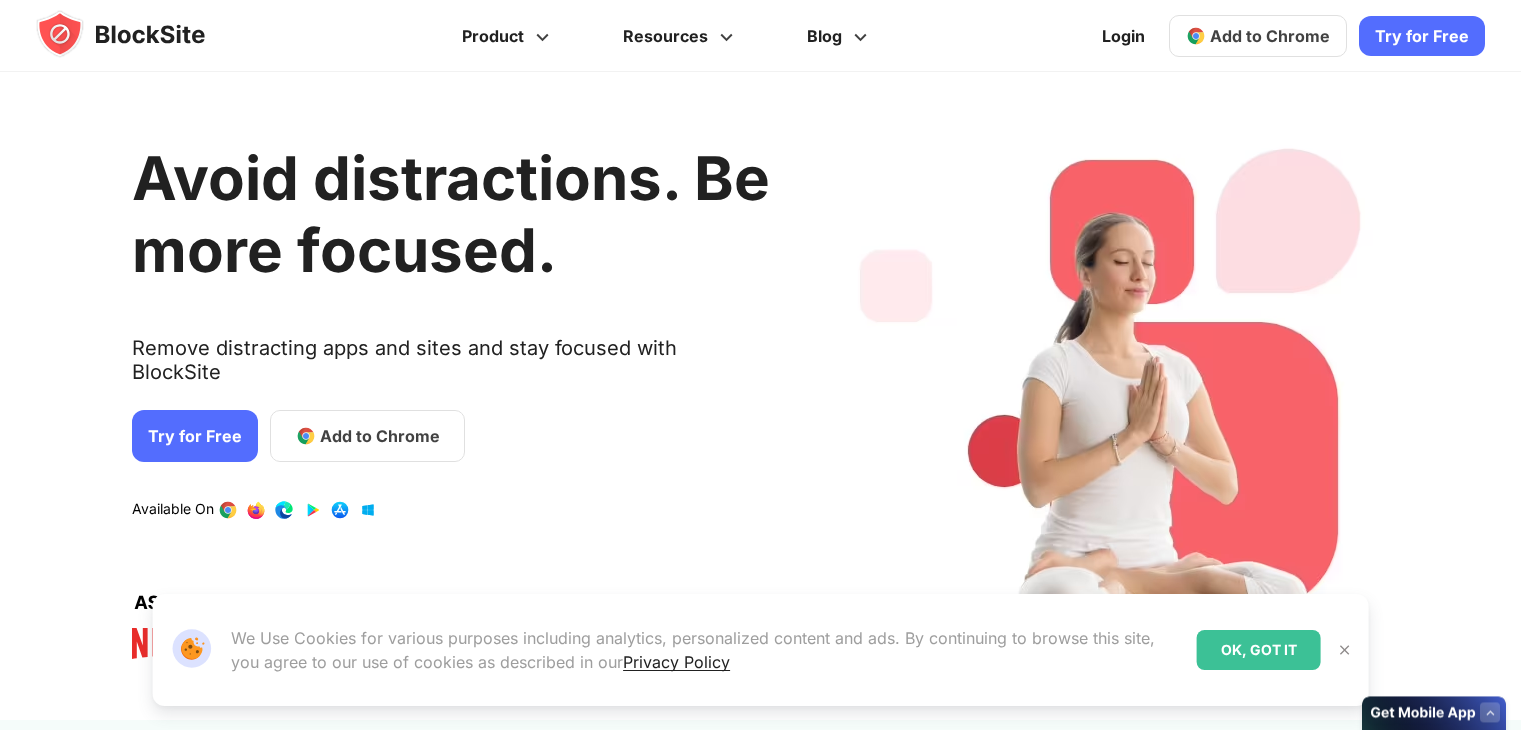 scroll, scrollTop: 0, scrollLeft: 0, axis: both 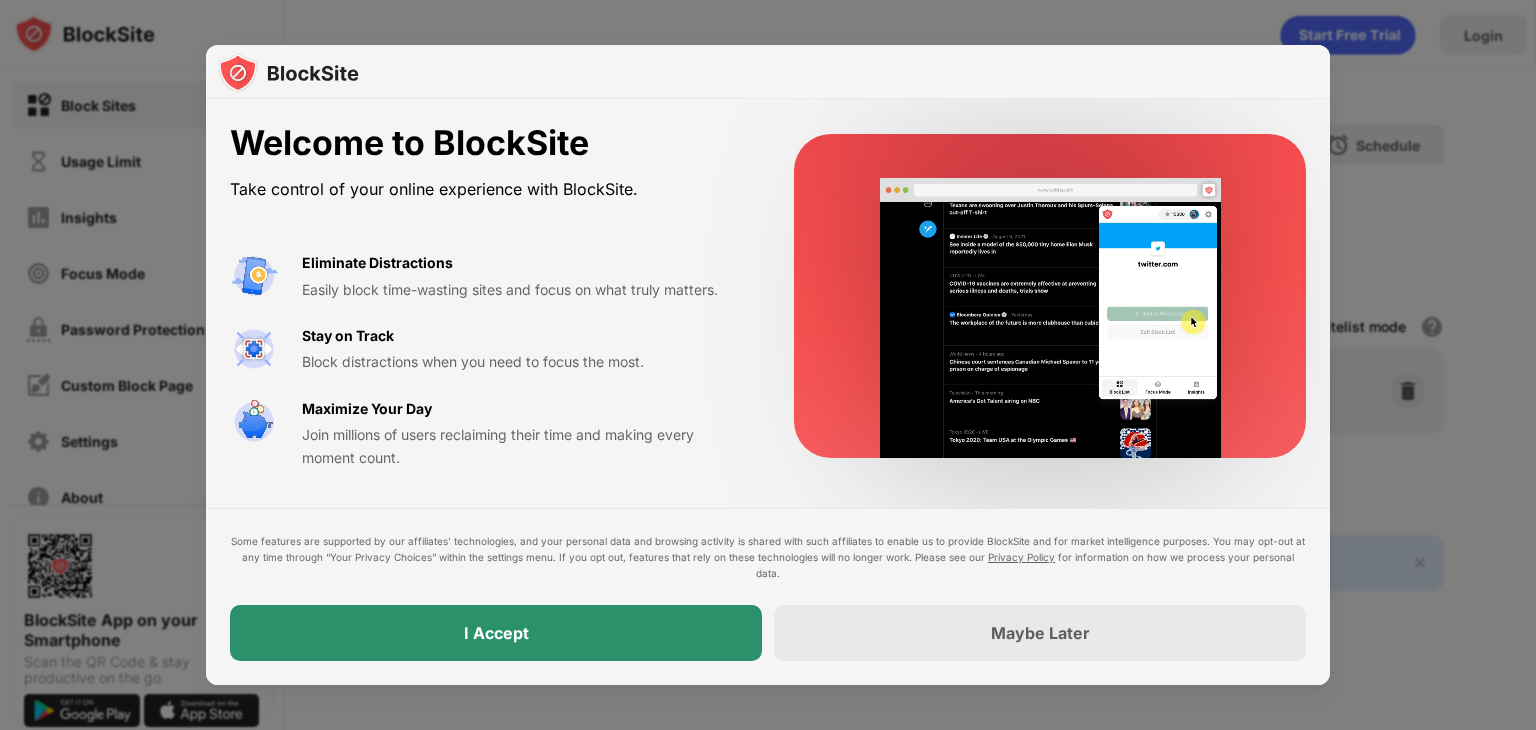 click on "I Accept" at bounding box center (496, 633) 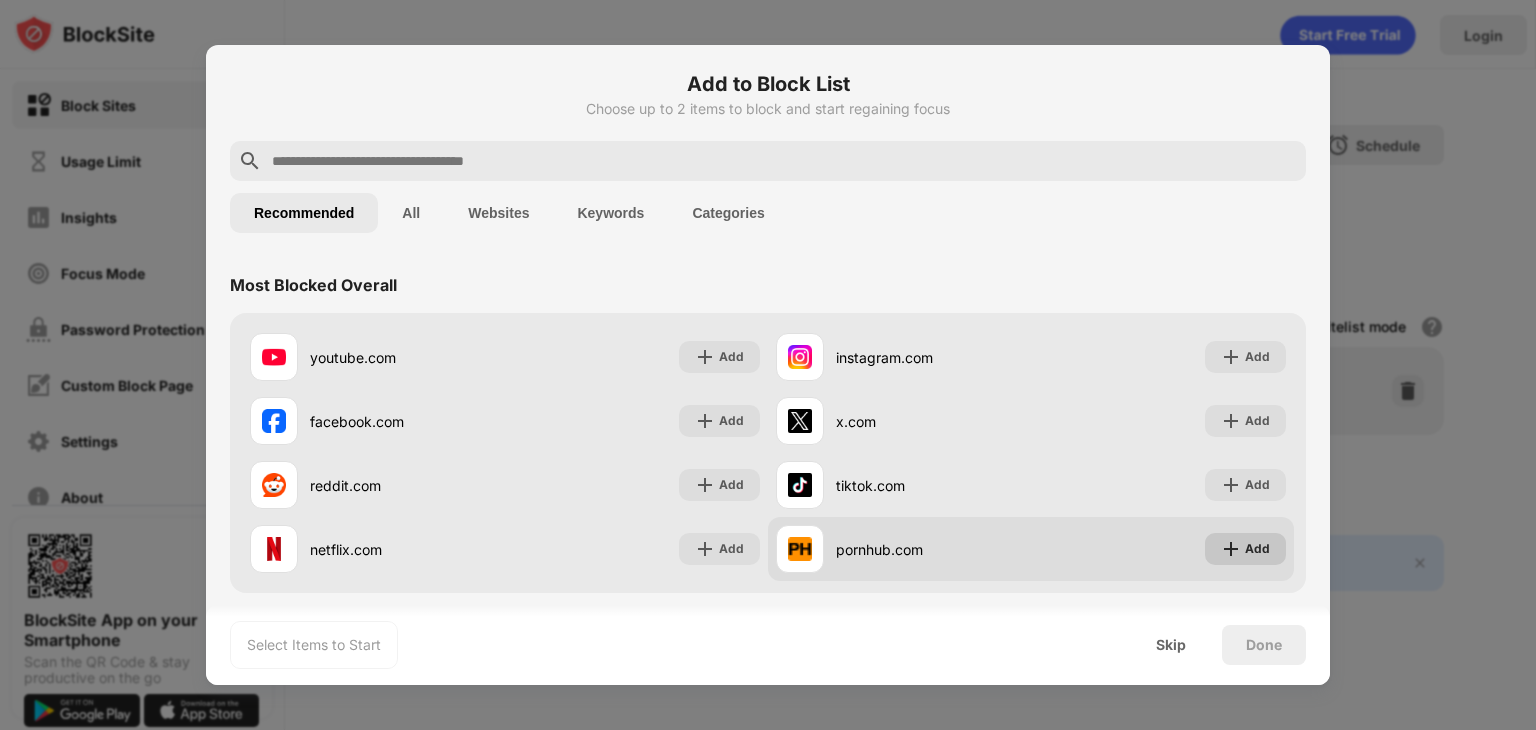 click on "Add" at bounding box center [1257, 549] 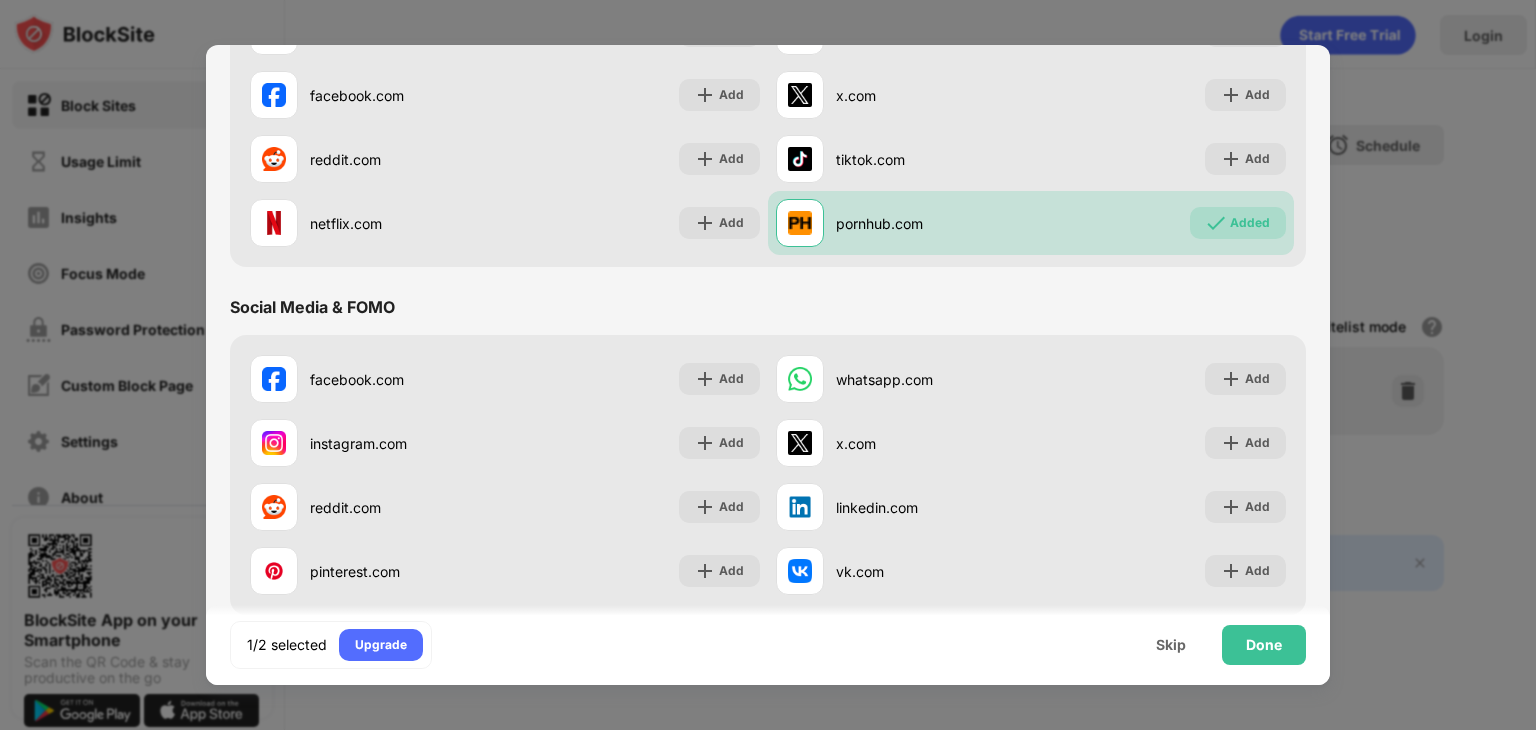 scroll, scrollTop: 329, scrollLeft: 0, axis: vertical 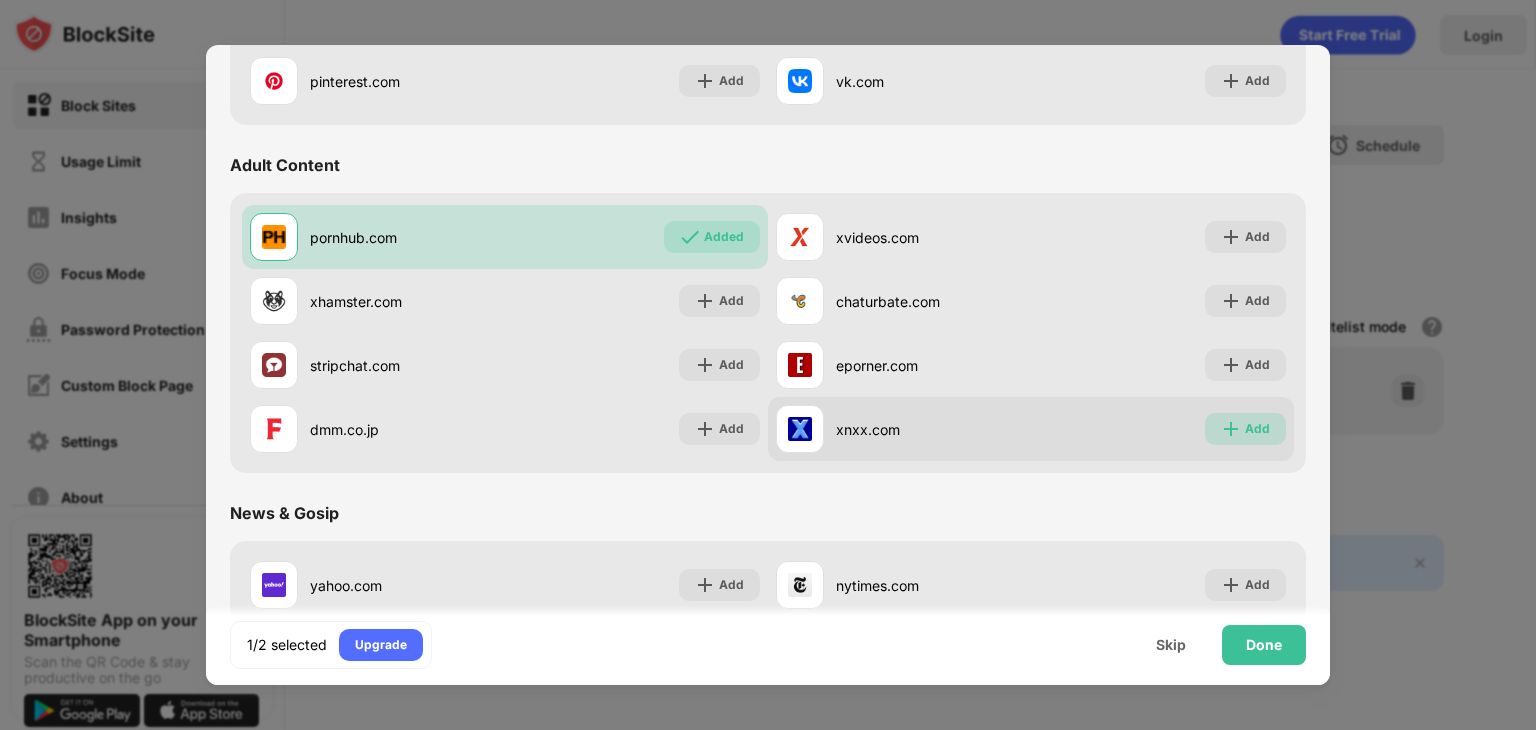 click on "Add" at bounding box center (1257, 429) 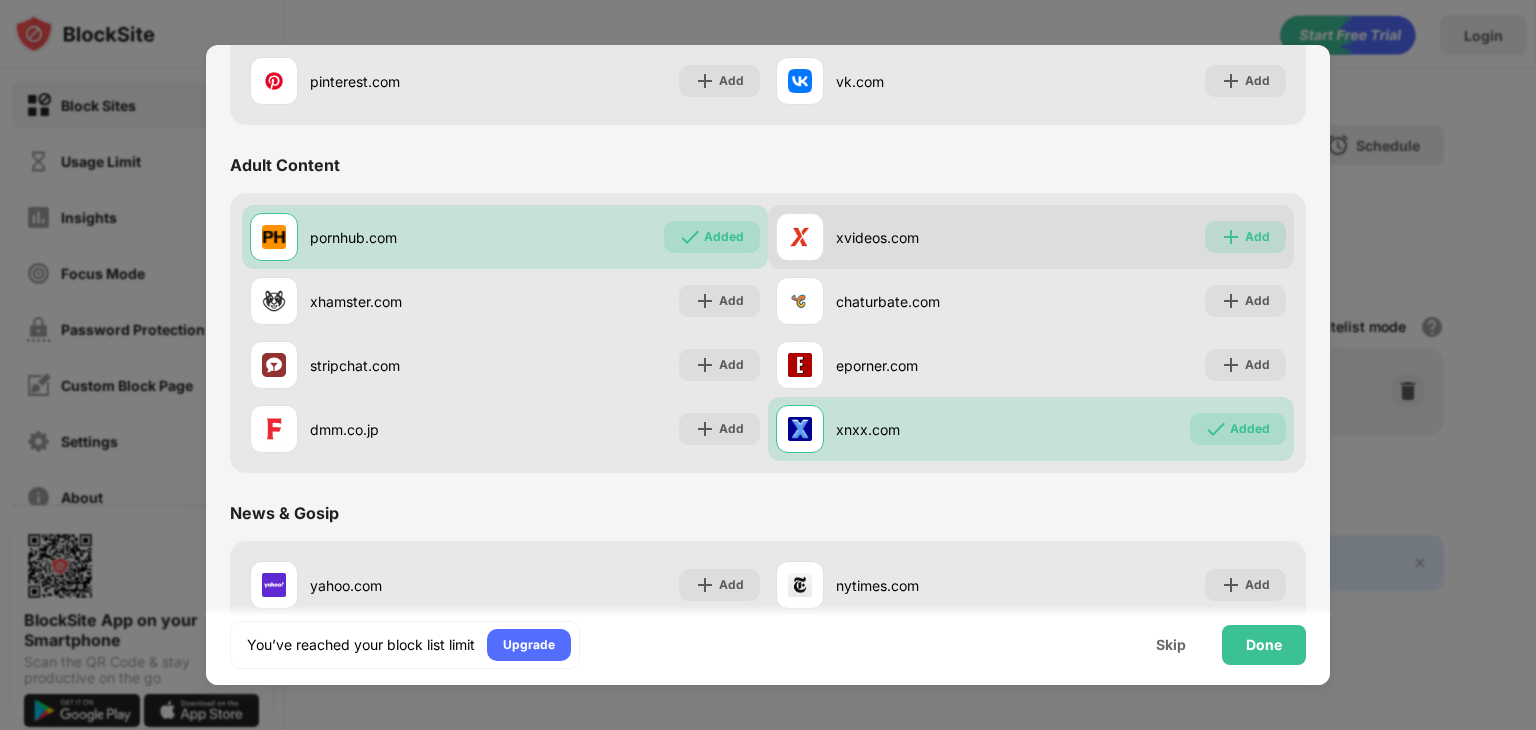 click at bounding box center (1231, 237) 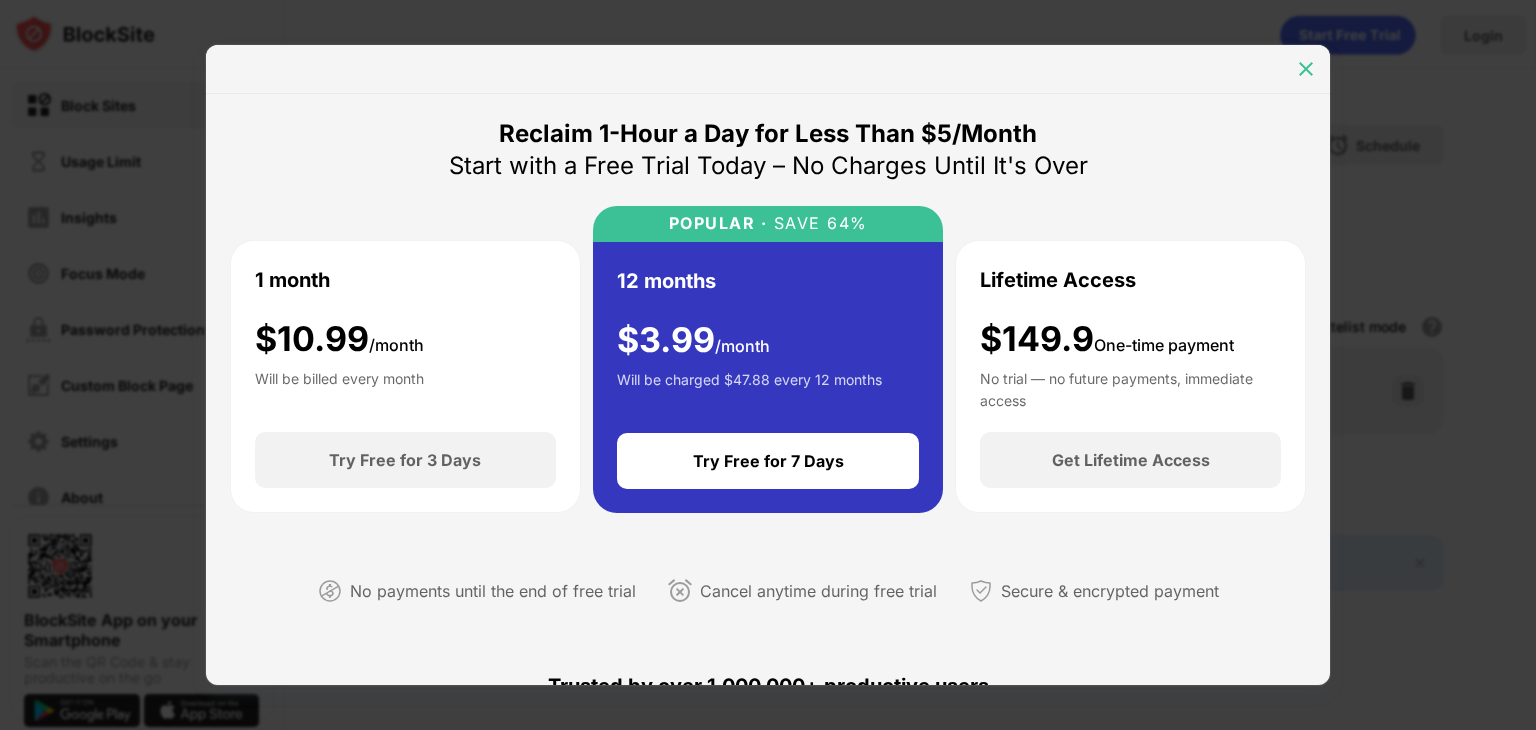 click at bounding box center [1306, 69] 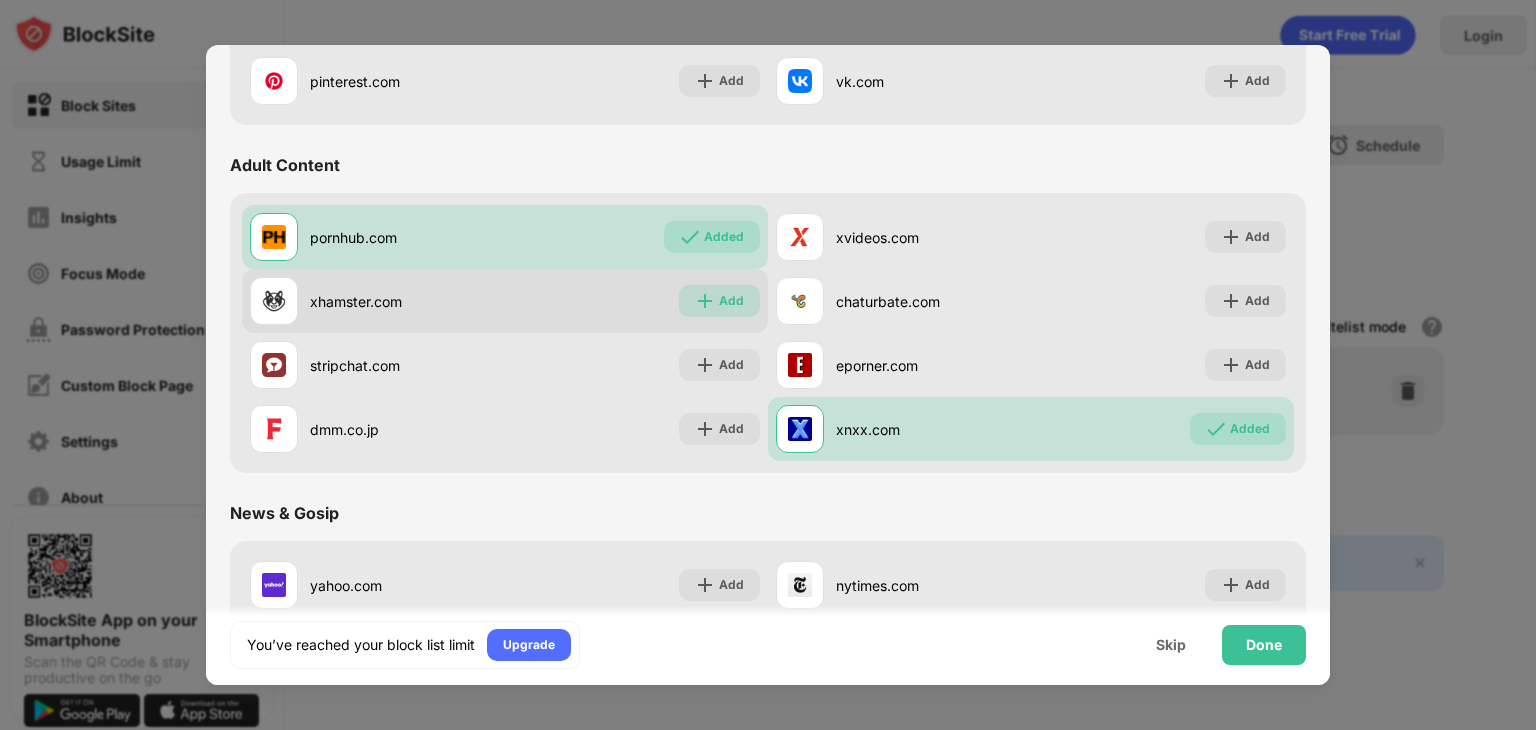 click on "Add" at bounding box center [719, 301] 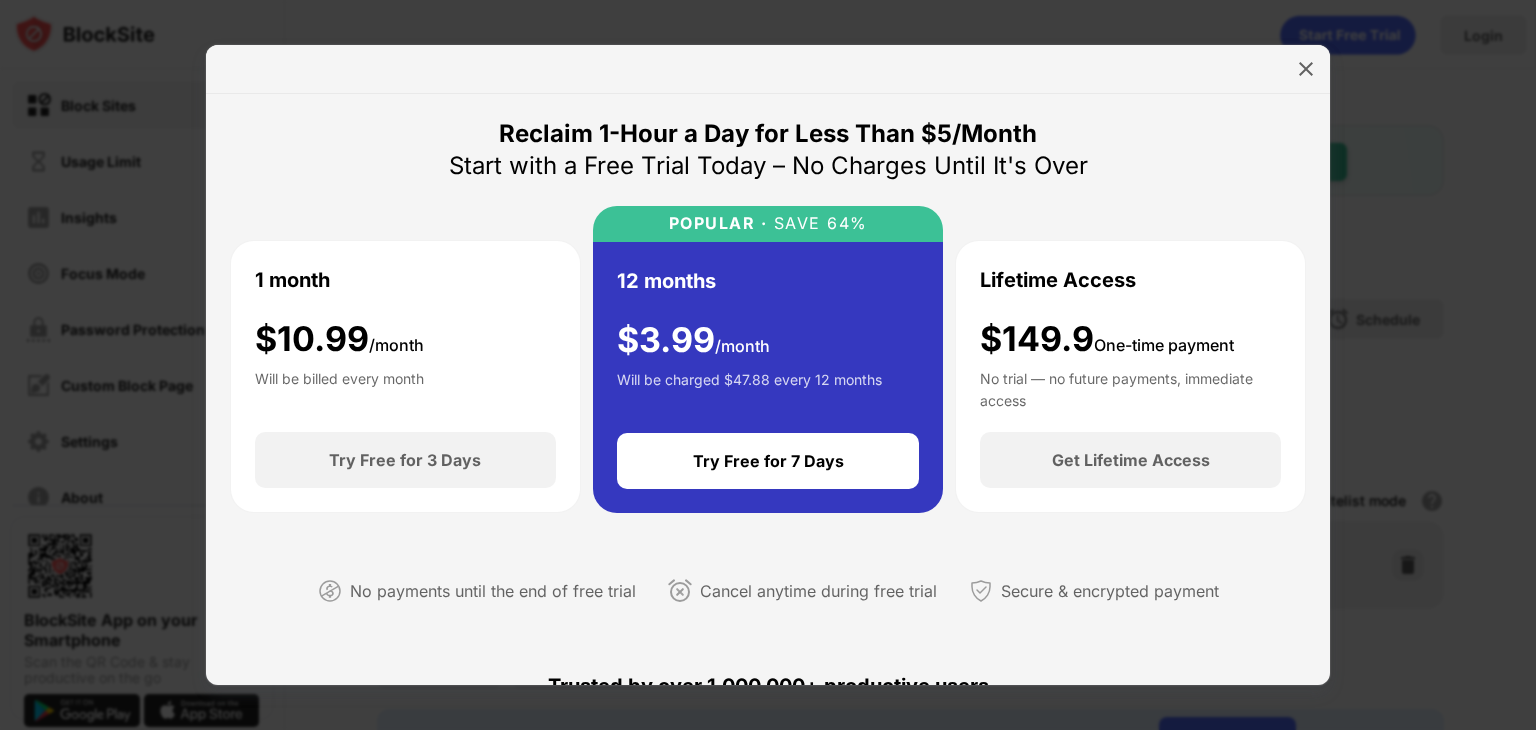 scroll, scrollTop: 0, scrollLeft: 0, axis: both 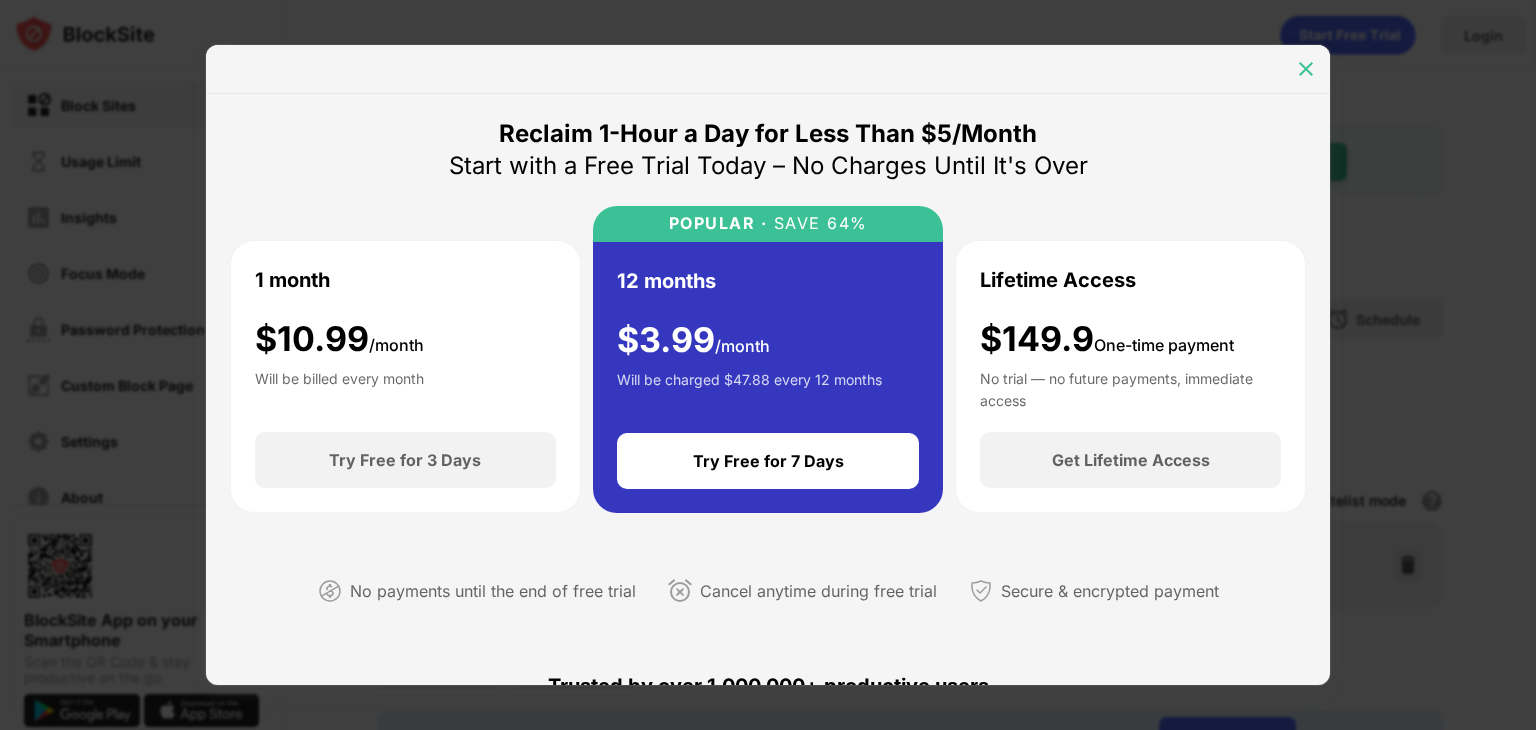 click at bounding box center [1306, 69] 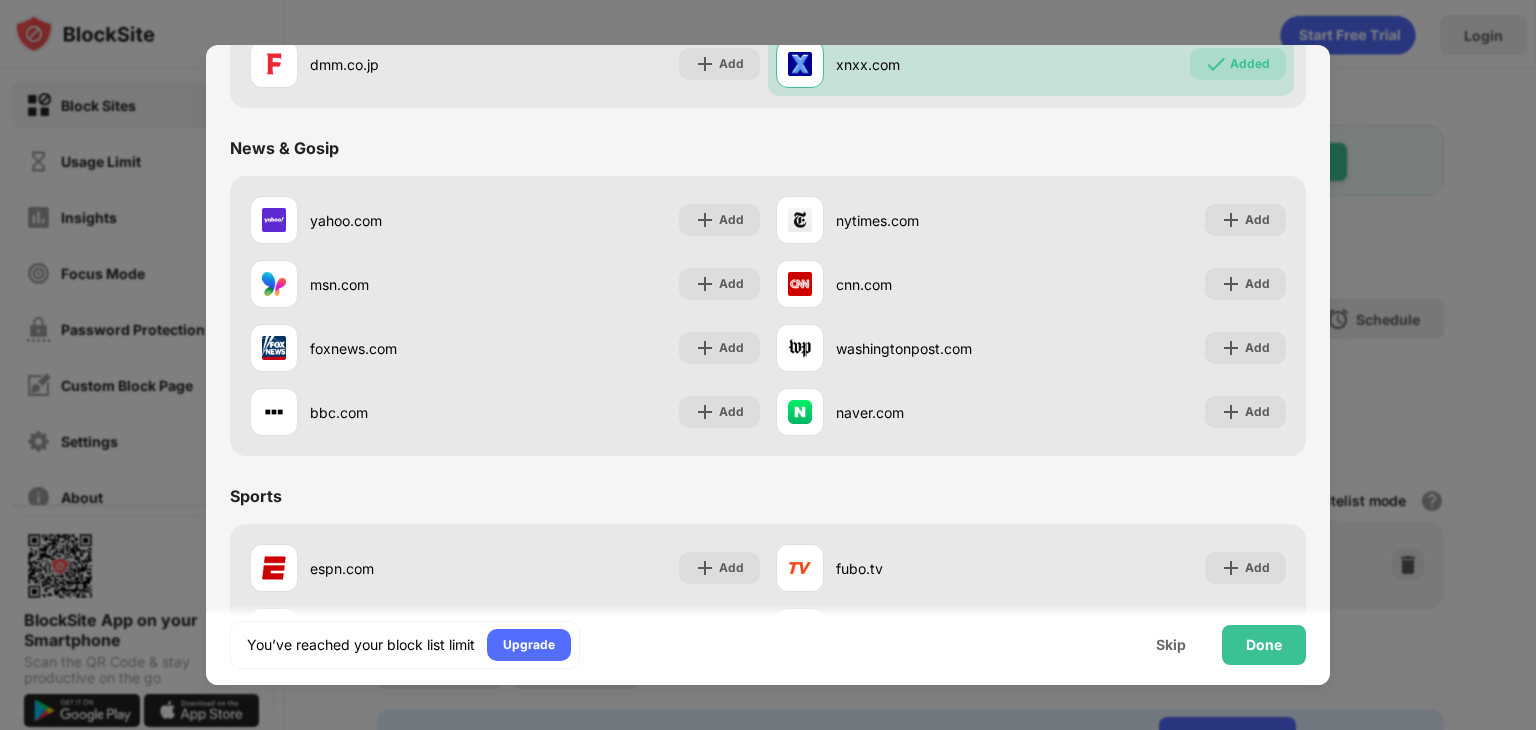 scroll, scrollTop: 1229, scrollLeft: 0, axis: vertical 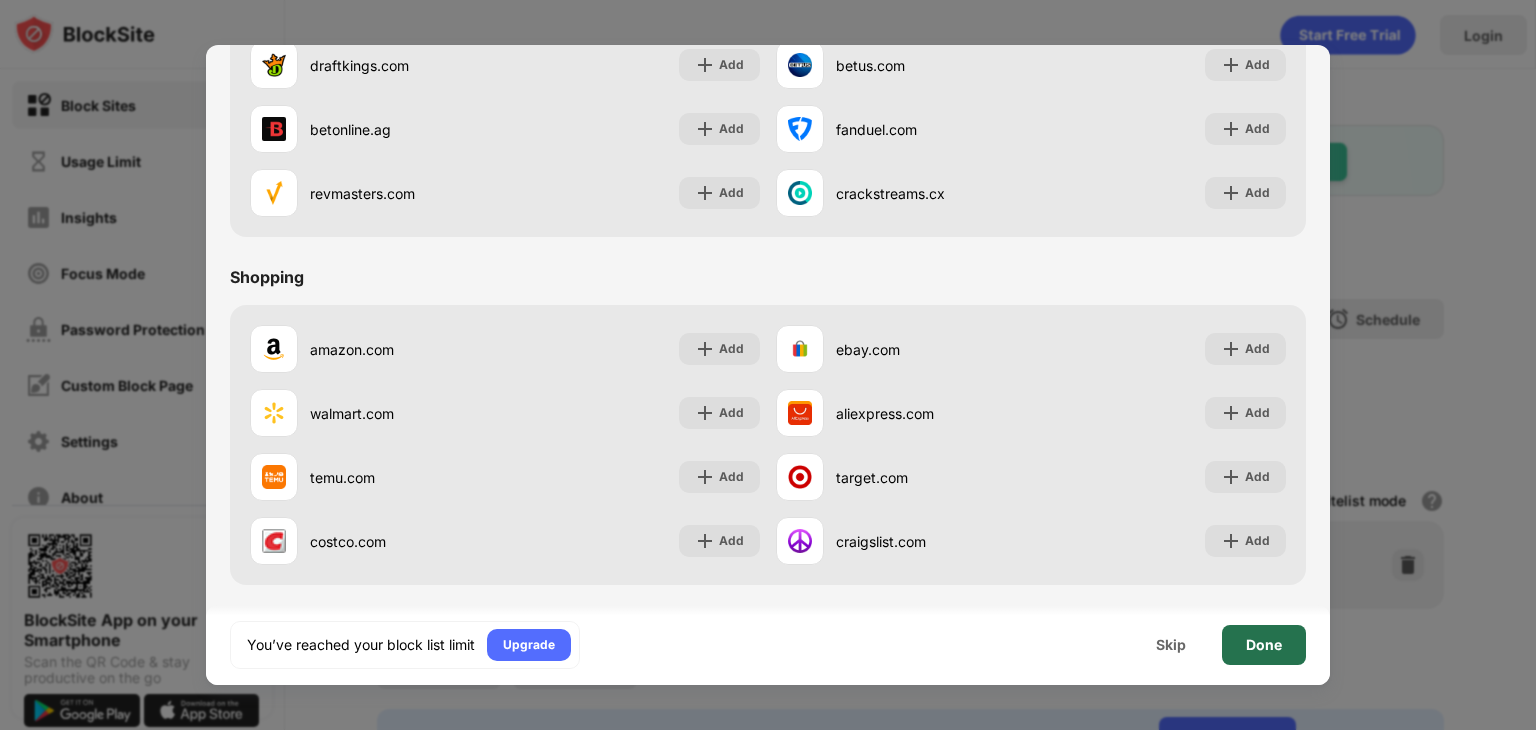 click on "Done" at bounding box center [1264, 645] 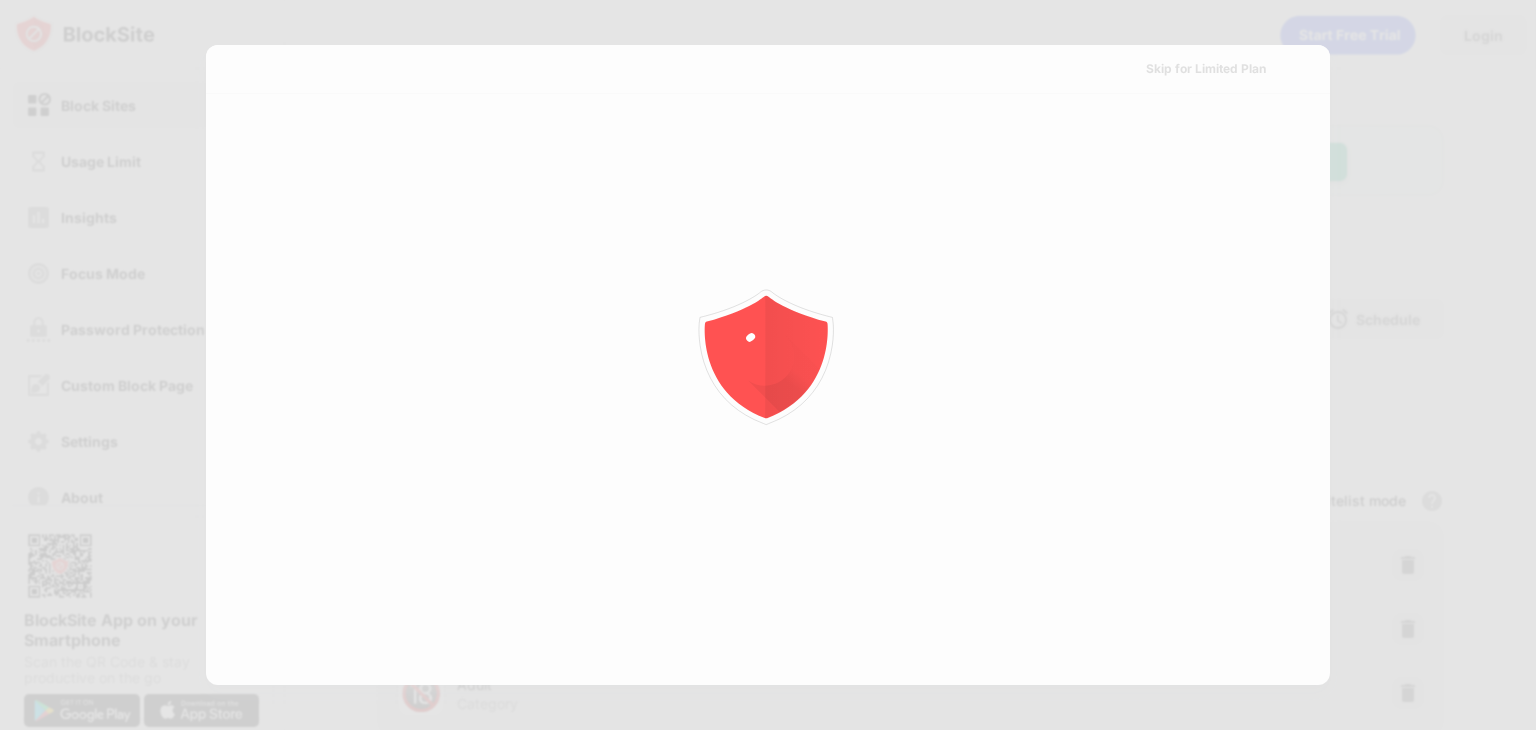 scroll, scrollTop: 0, scrollLeft: 0, axis: both 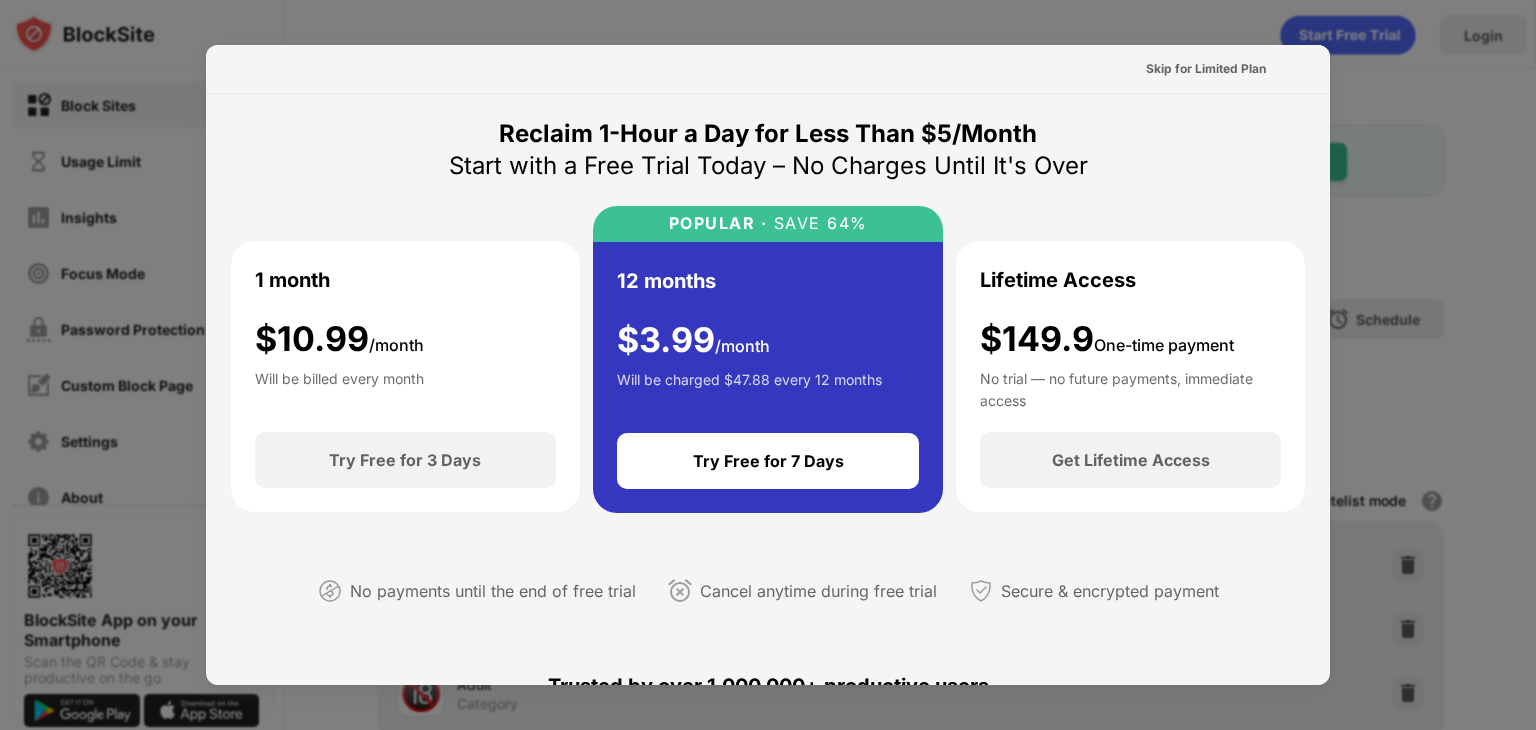 click at bounding box center (768, 365) 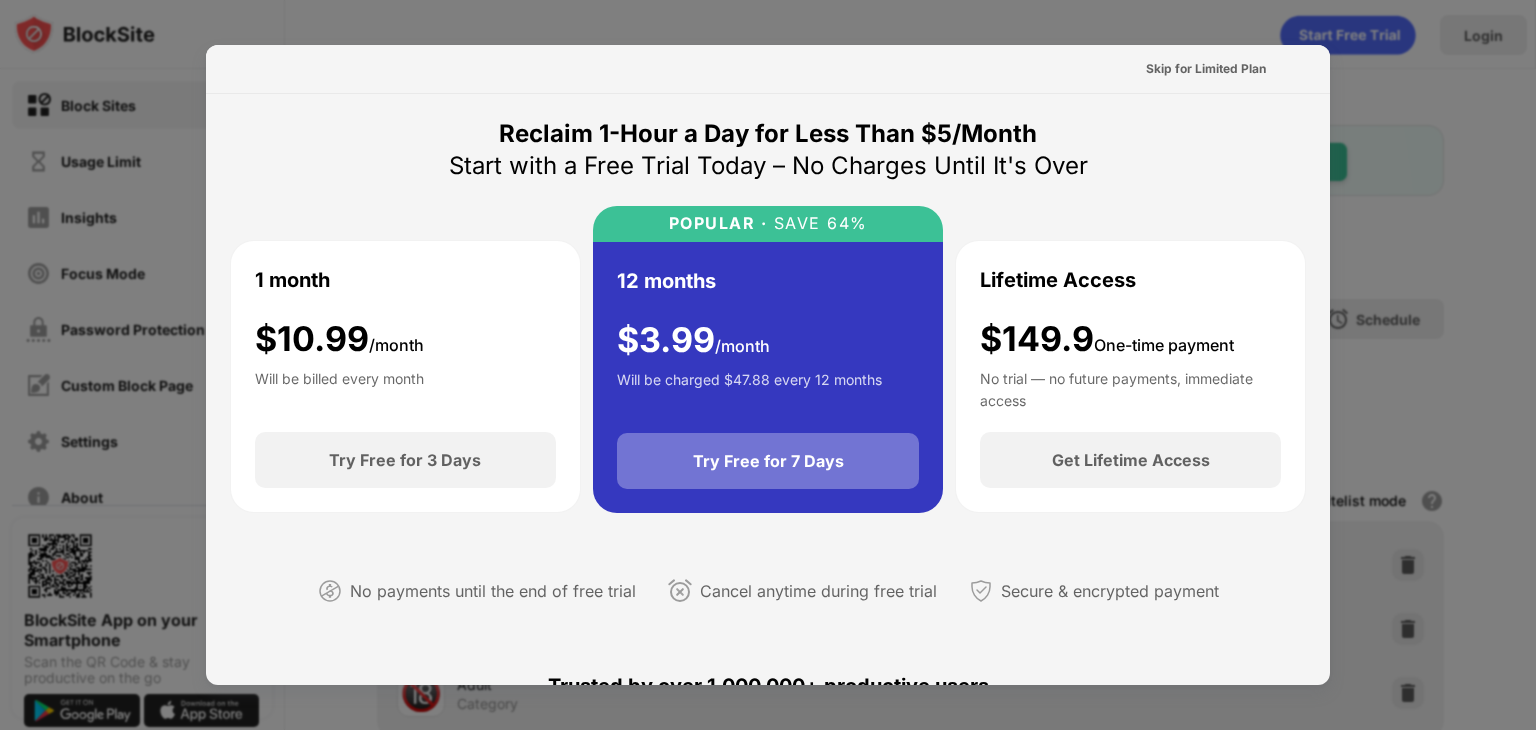 click on "Try Free for 7 Days" at bounding box center [768, 461] 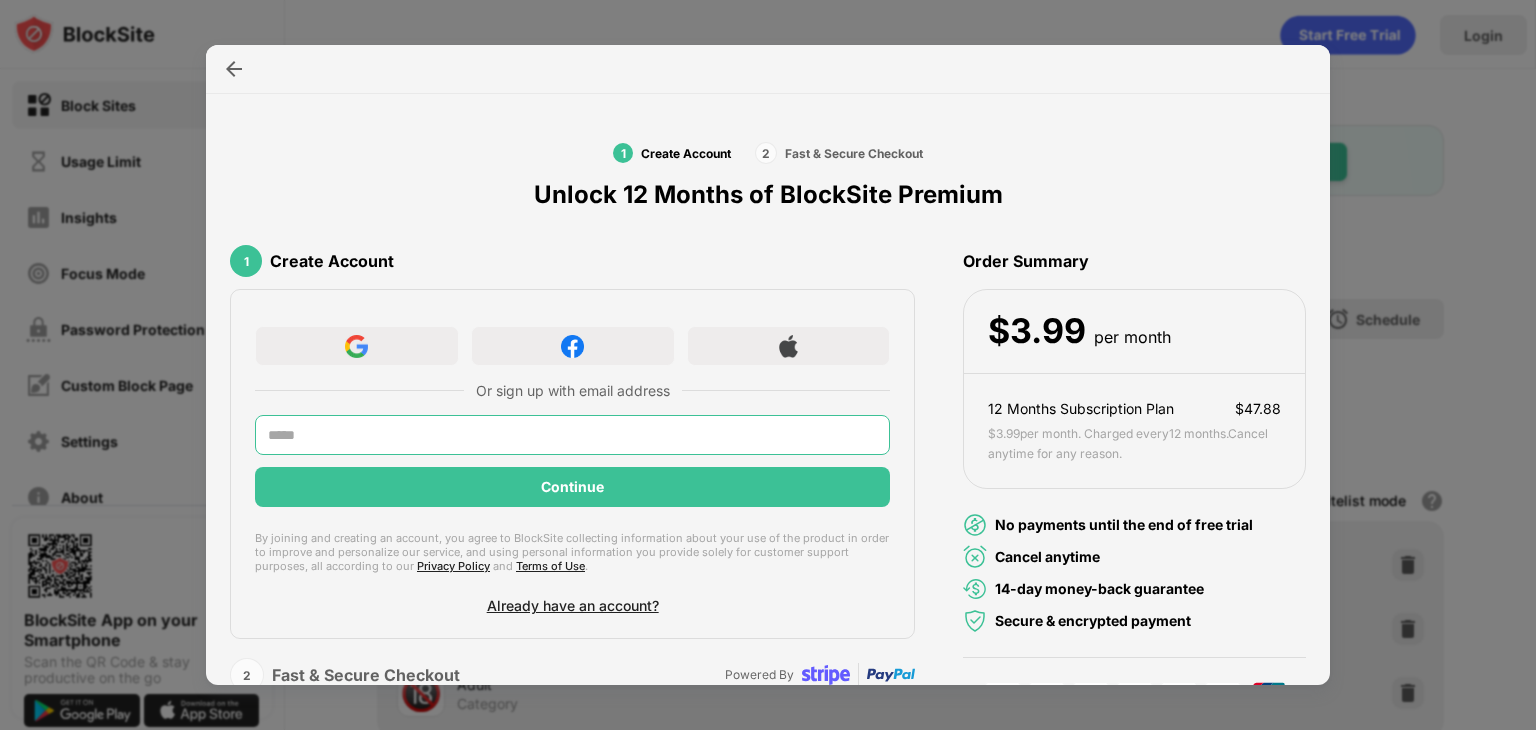 click at bounding box center [572, 435] 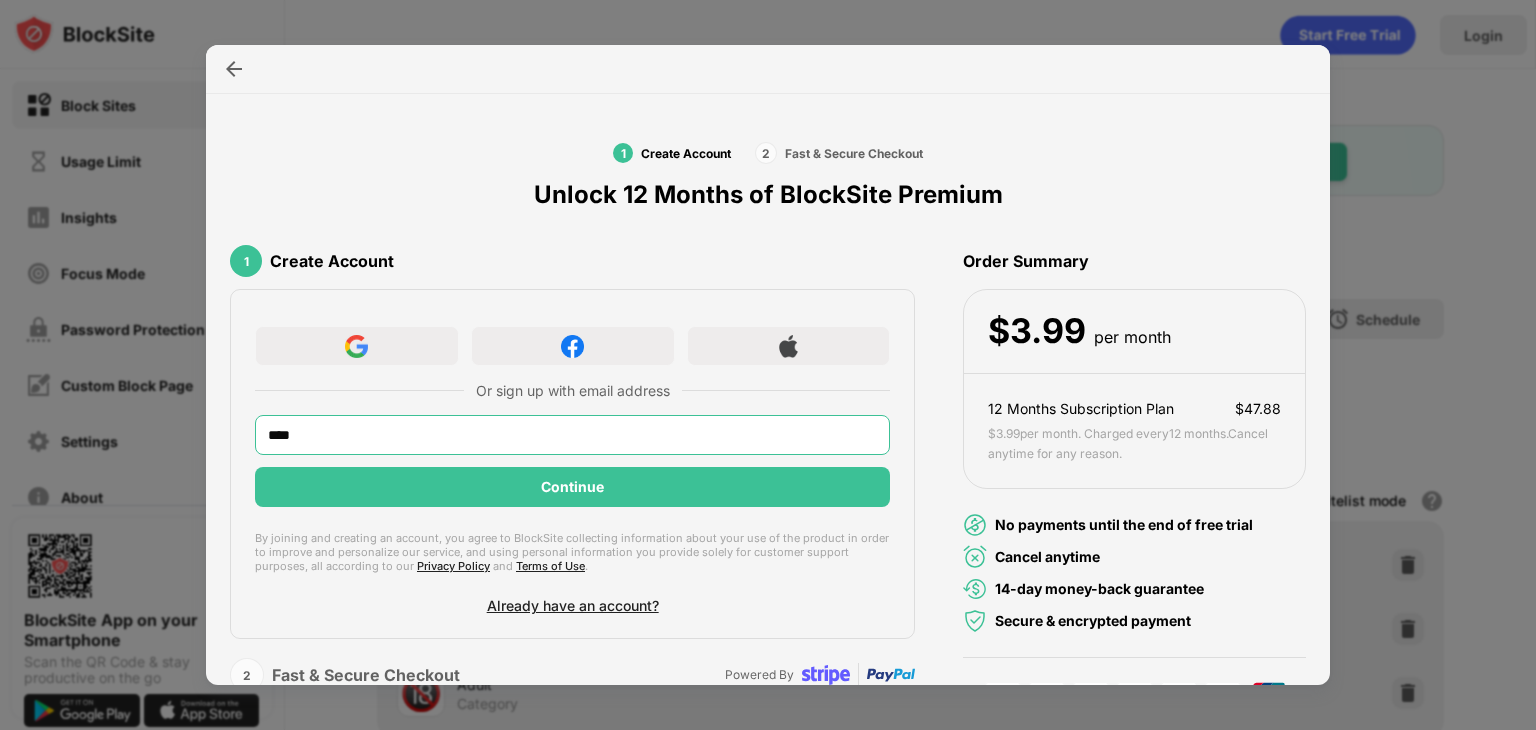 scroll, scrollTop: 0, scrollLeft: 0, axis: both 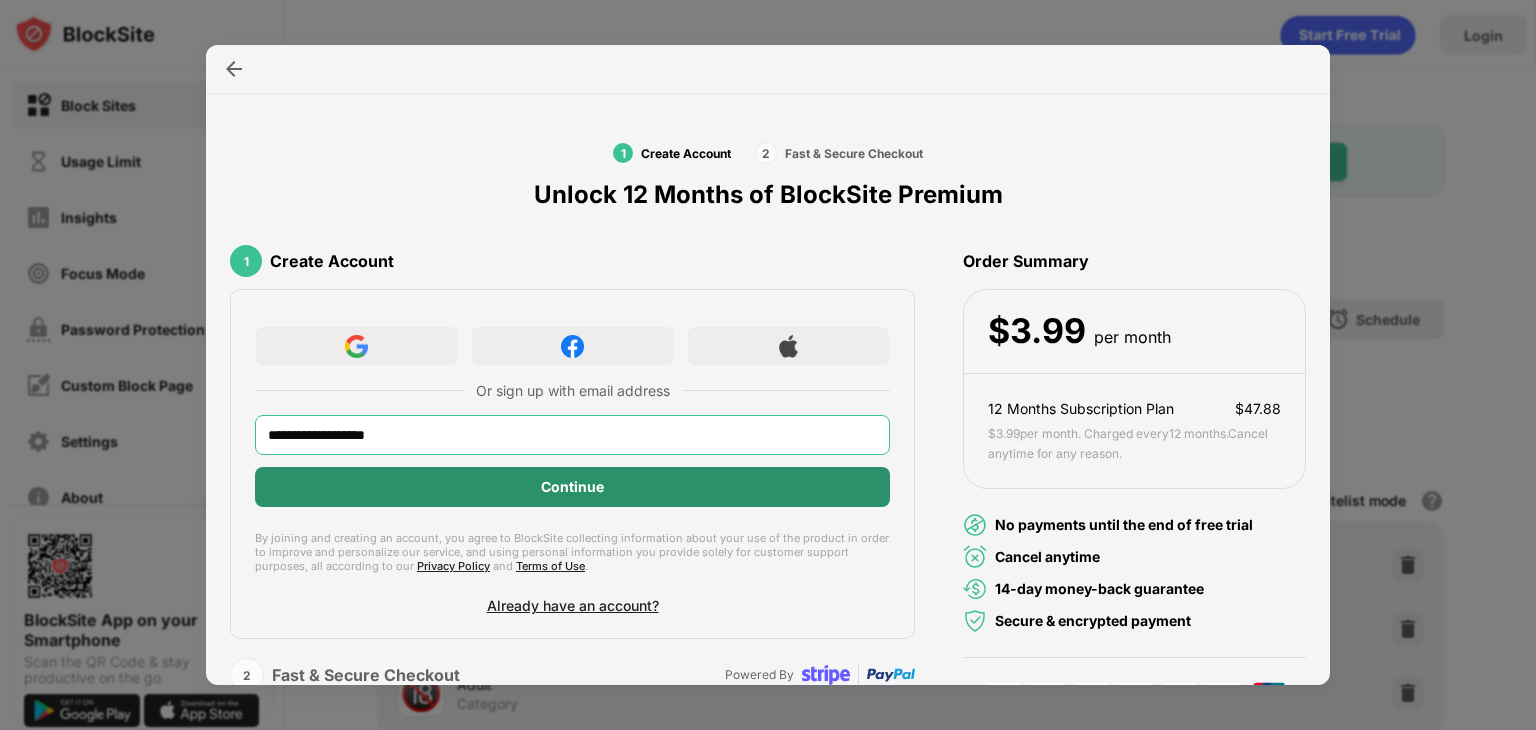 type on "**********" 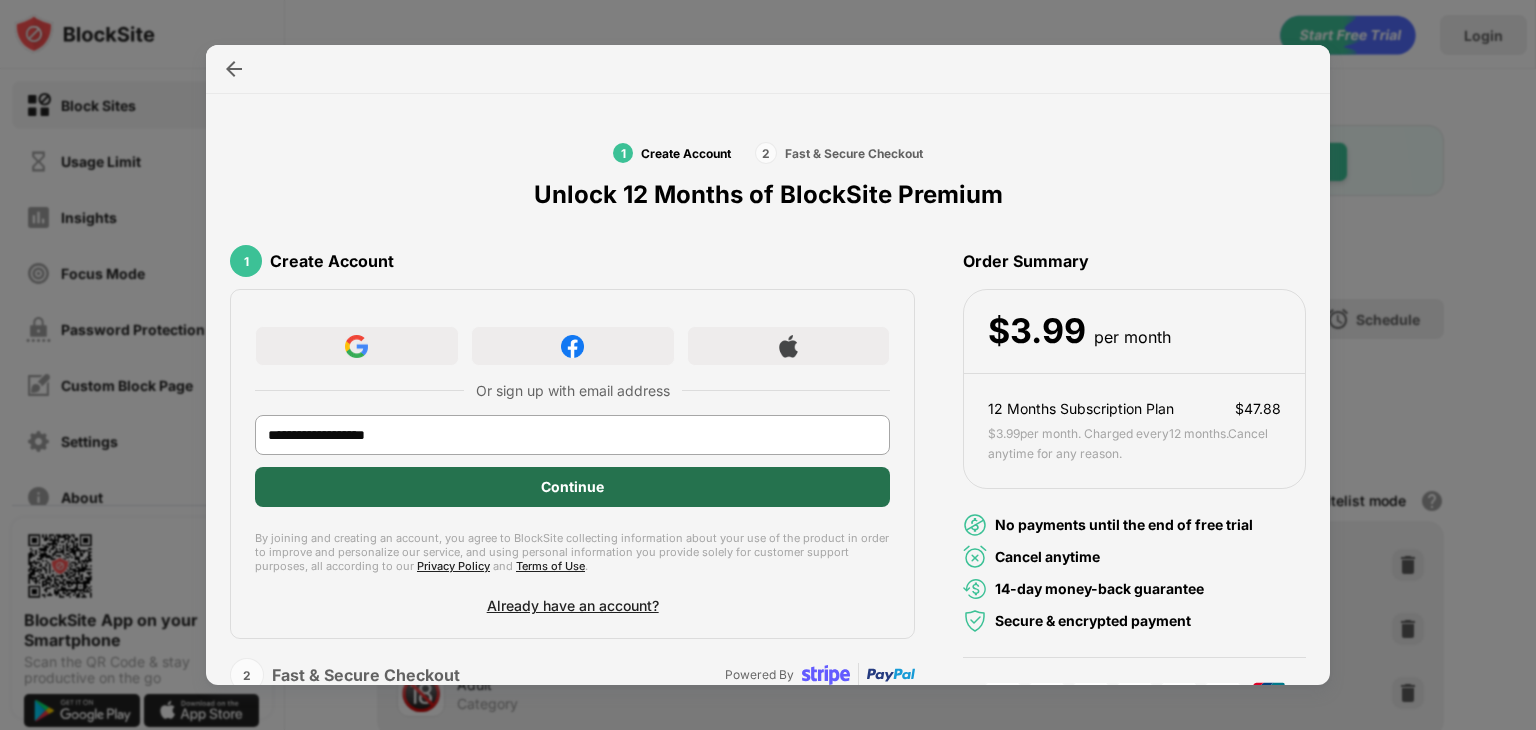 click on "Continue" at bounding box center (572, 487) 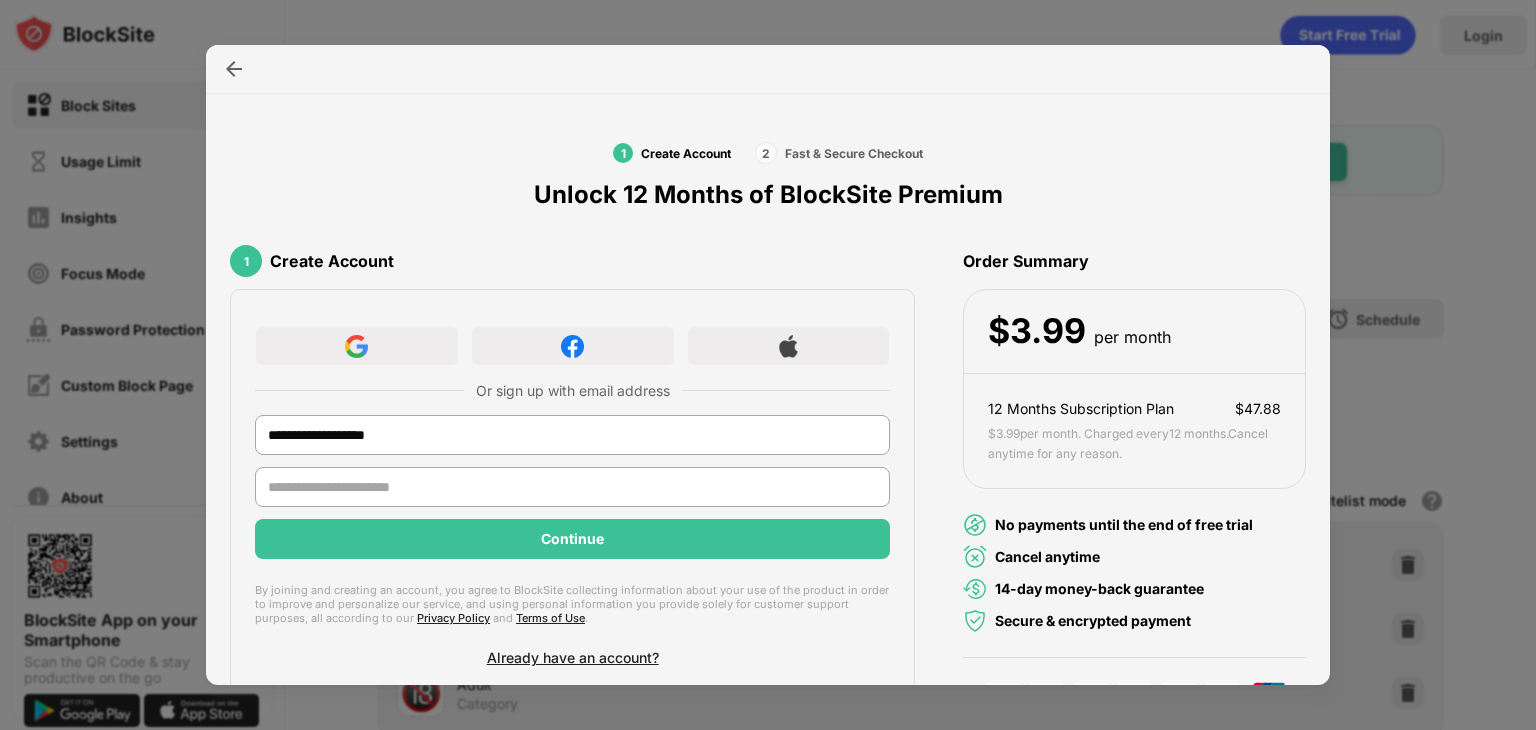 click at bounding box center [572, 487] 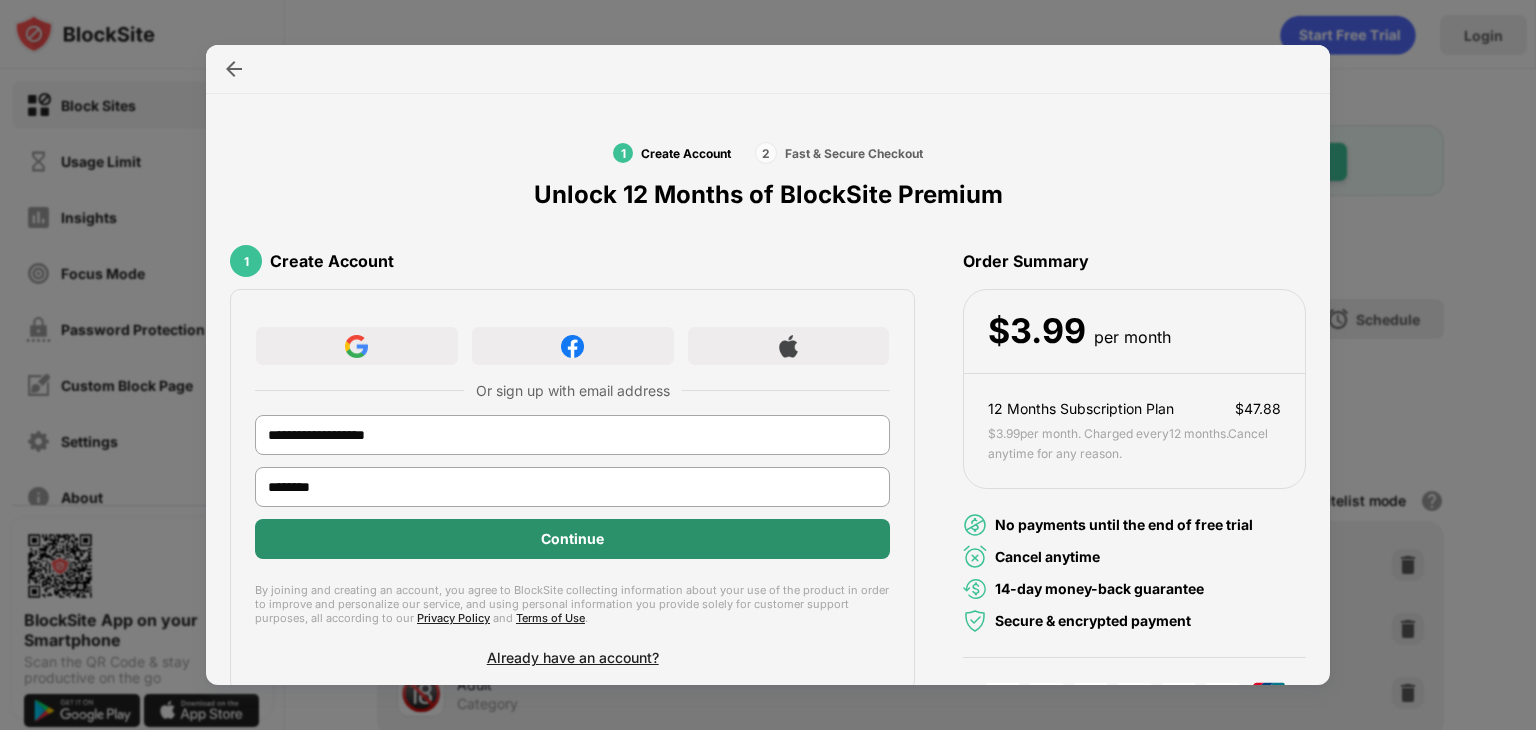 type on "********" 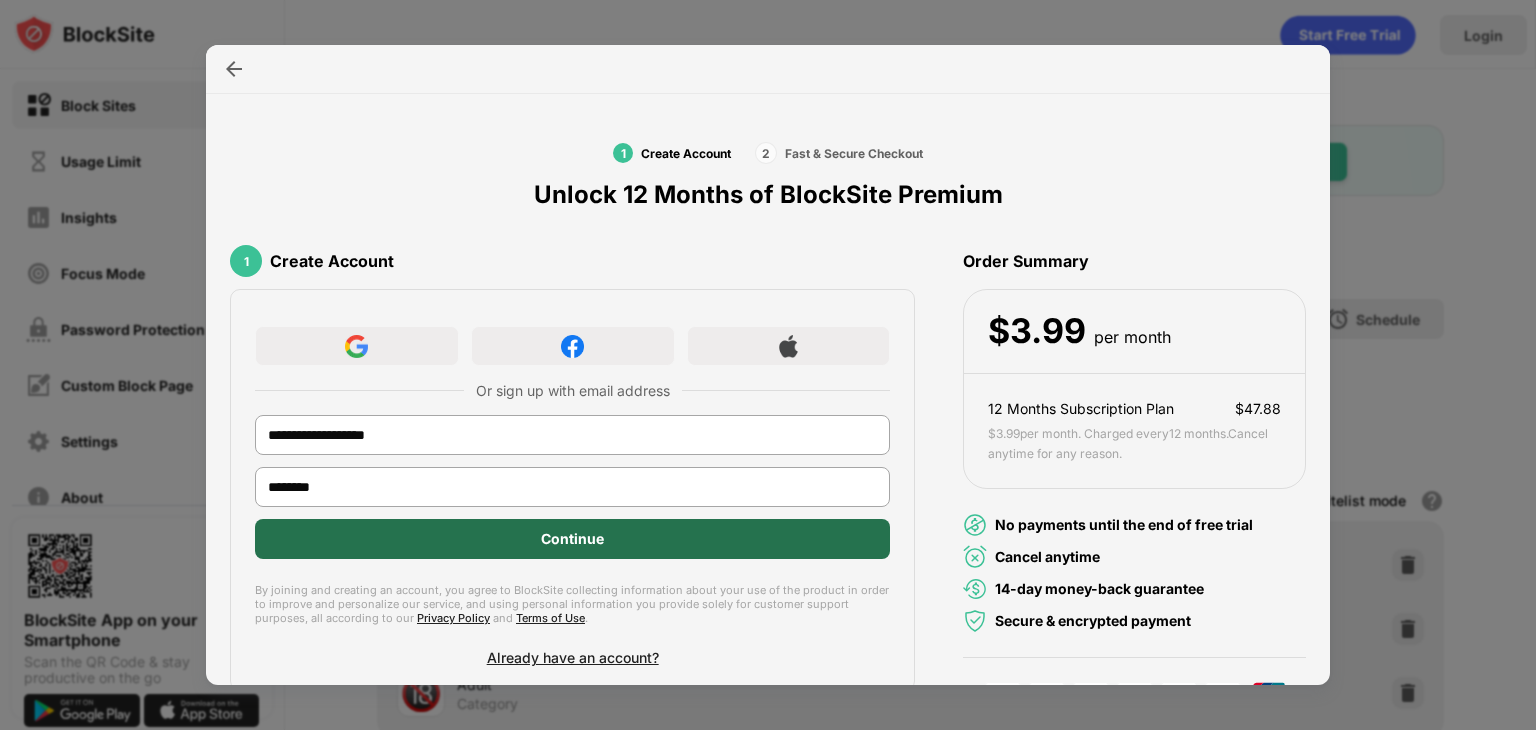 click on "Continue" at bounding box center [572, 539] 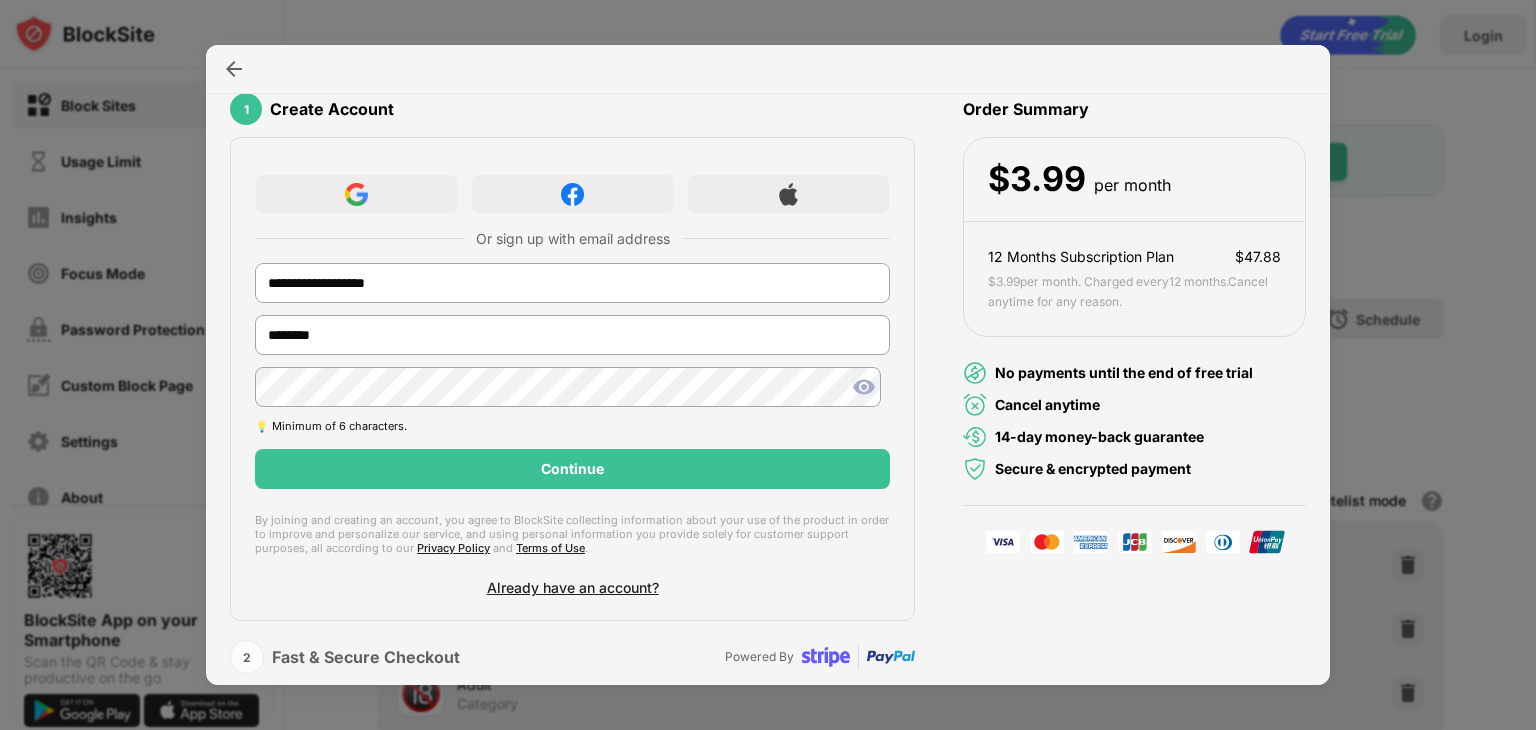 scroll, scrollTop: 160, scrollLeft: 0, axis: vertical 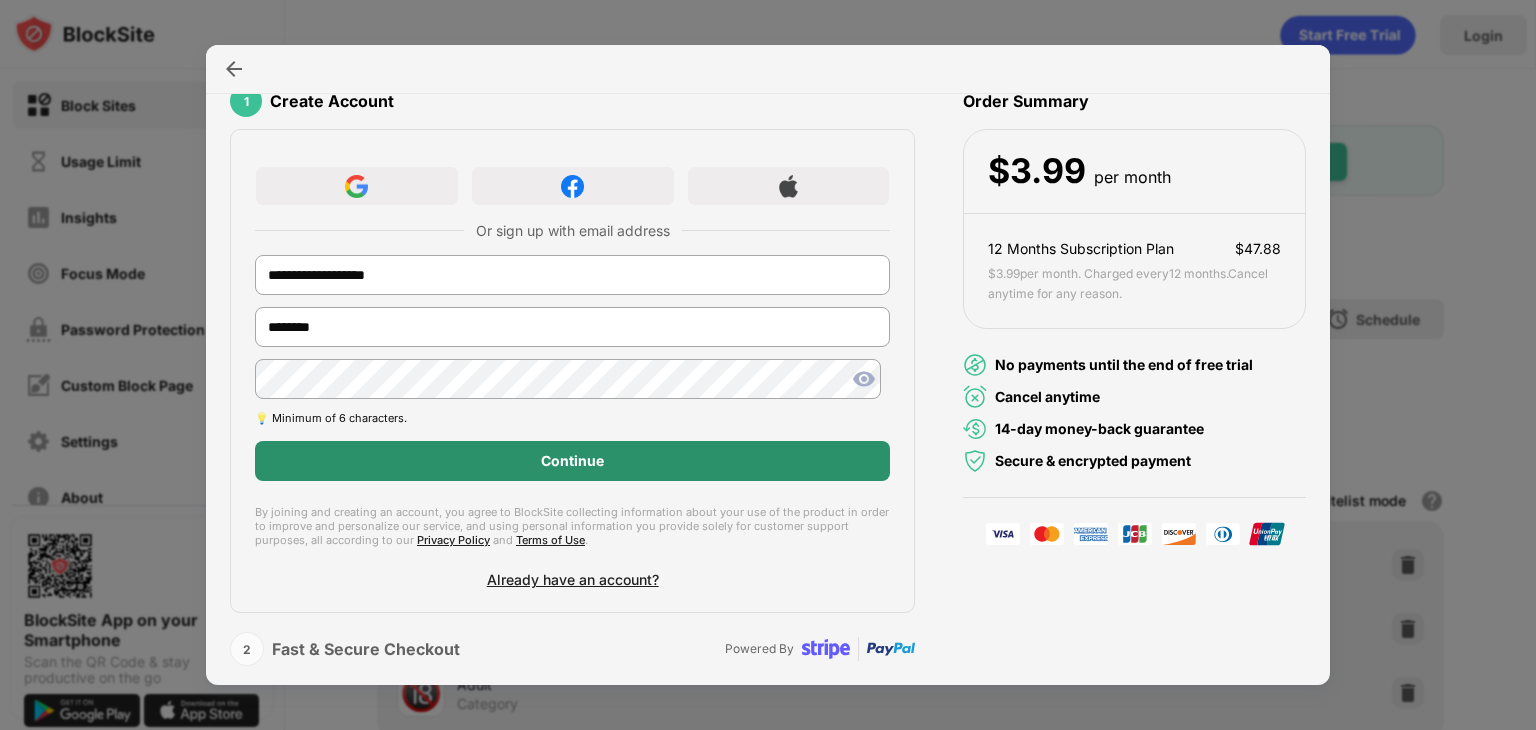 click on "Continue" at bounding box center [572, 461] 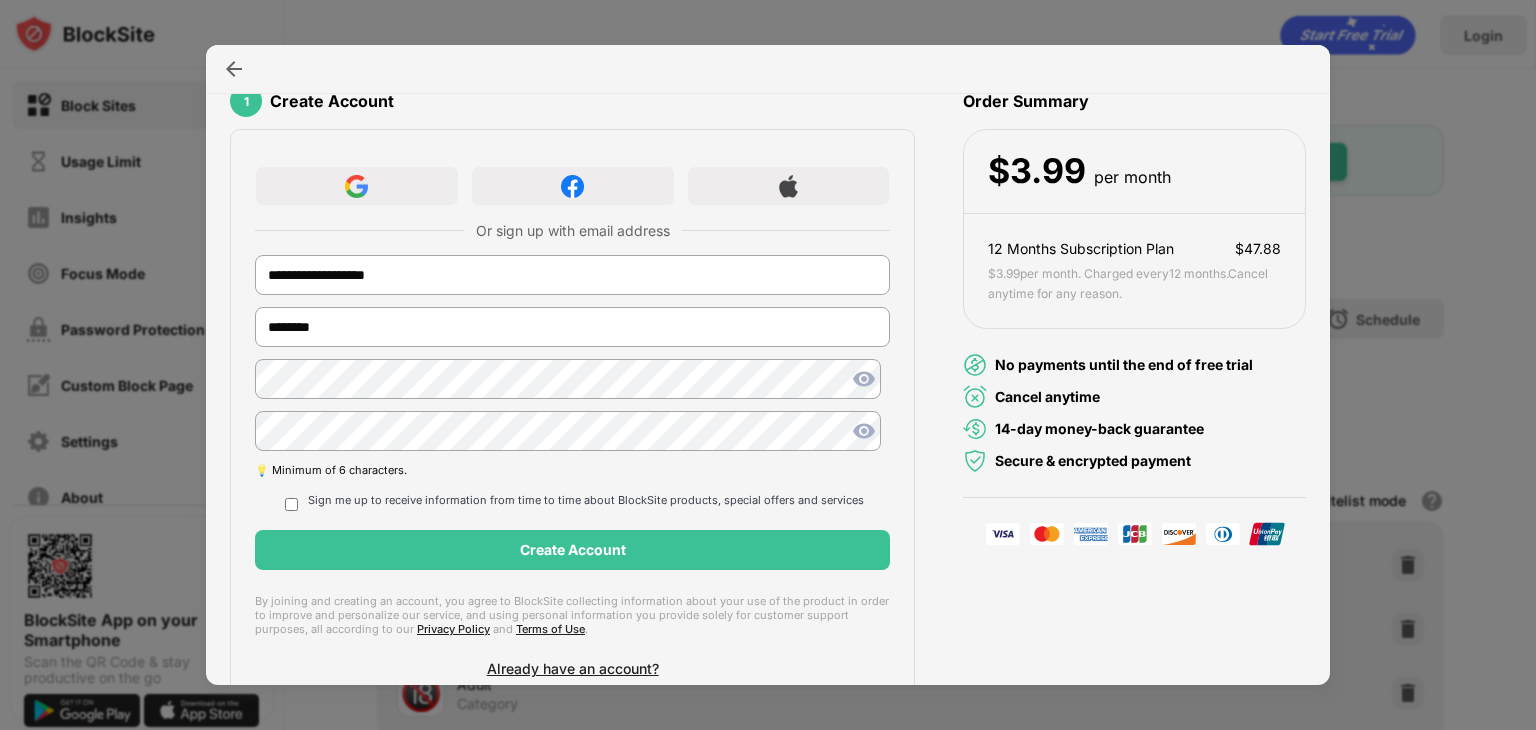 click on "**********" at bounding box center (572, 415) 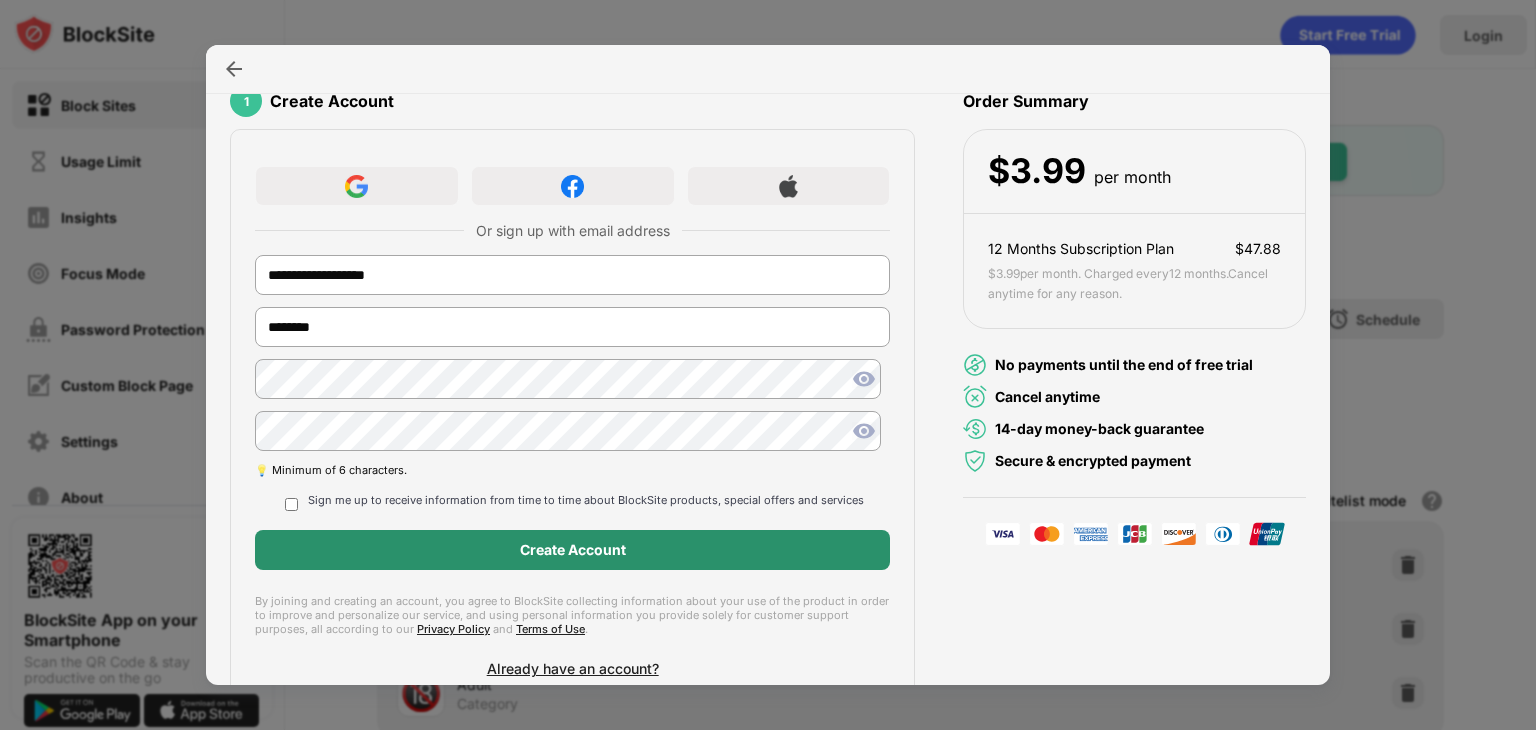 drag, startPoint x: 416, startPoint y: 520, endPoint x: 270, endPoint y: 537, distance: 146.98639 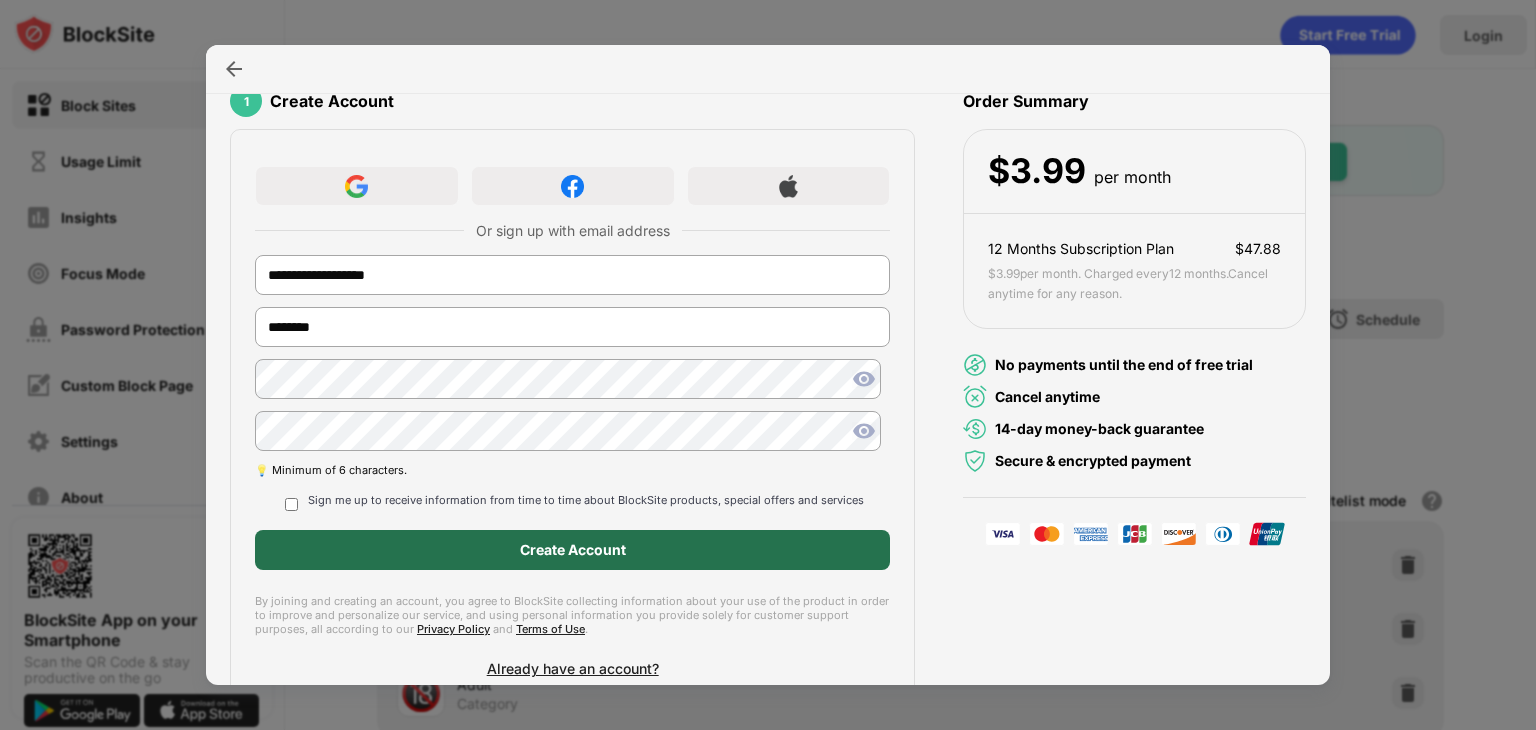 click on "Create Account" at bounding box center [572, 550] 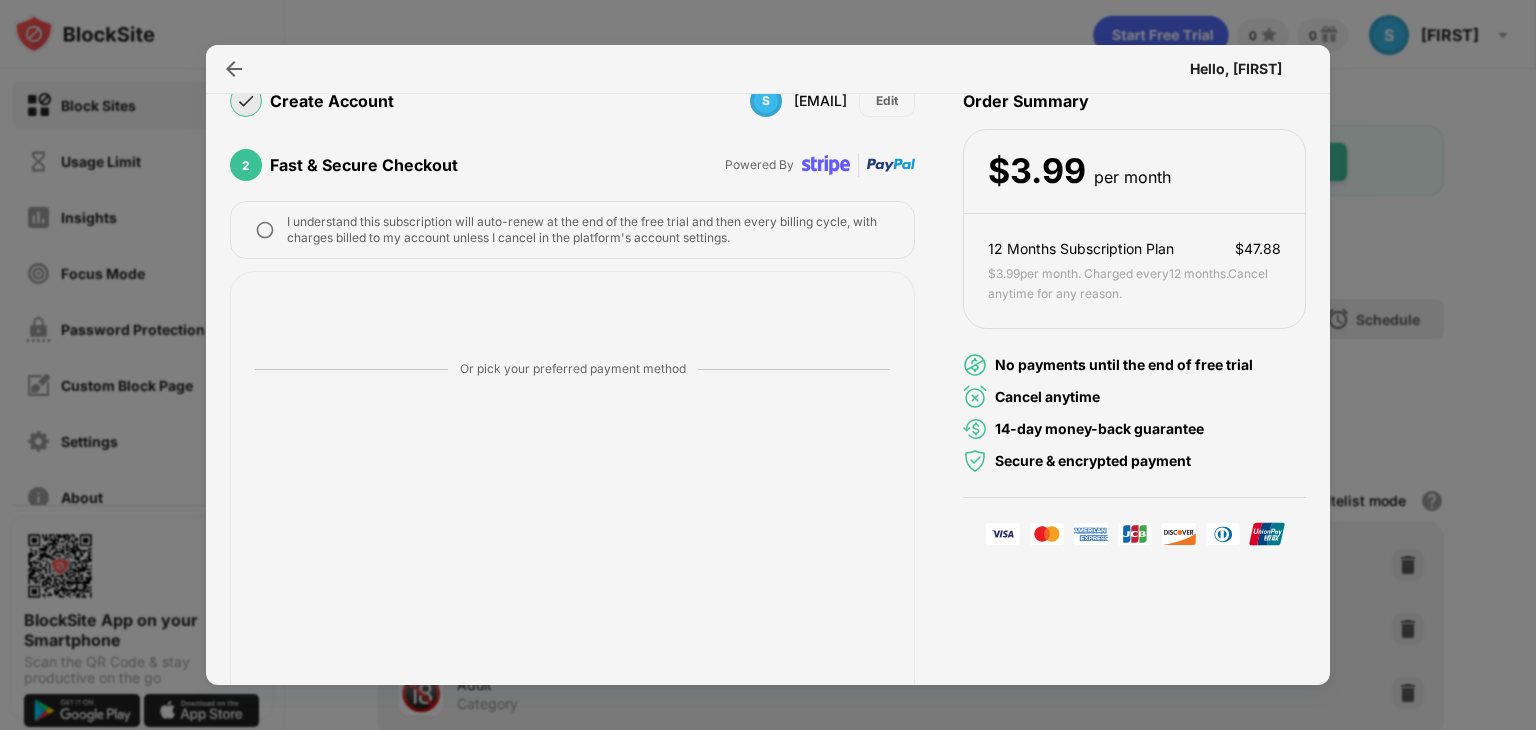 scroll, scrollTop: 140, scrollLeft: 0, axis: vertical 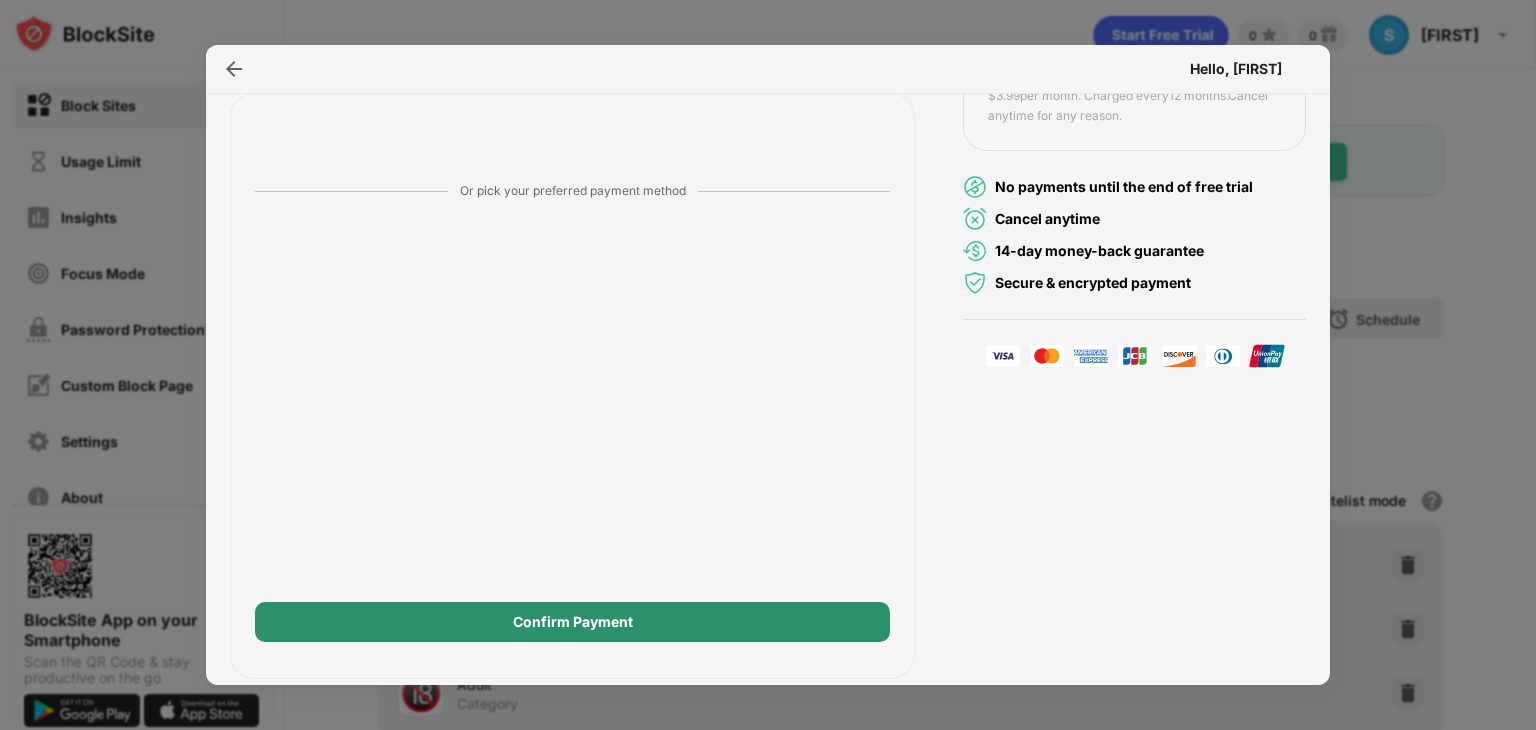 click on "Confirm Payment" at bounding box center (572, 622) 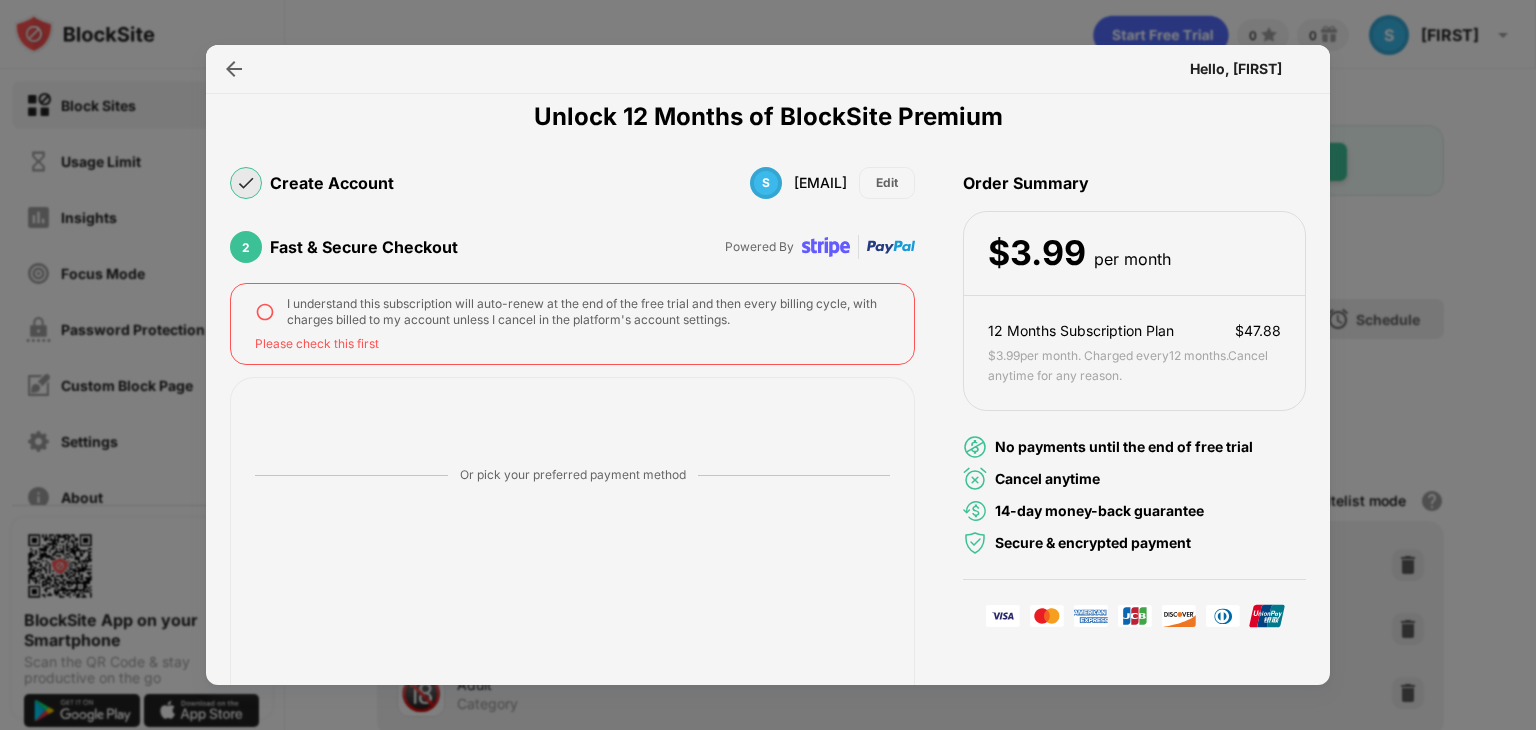 scroll, scrollTop: 66, scrollLeft: 0, axis: vertical 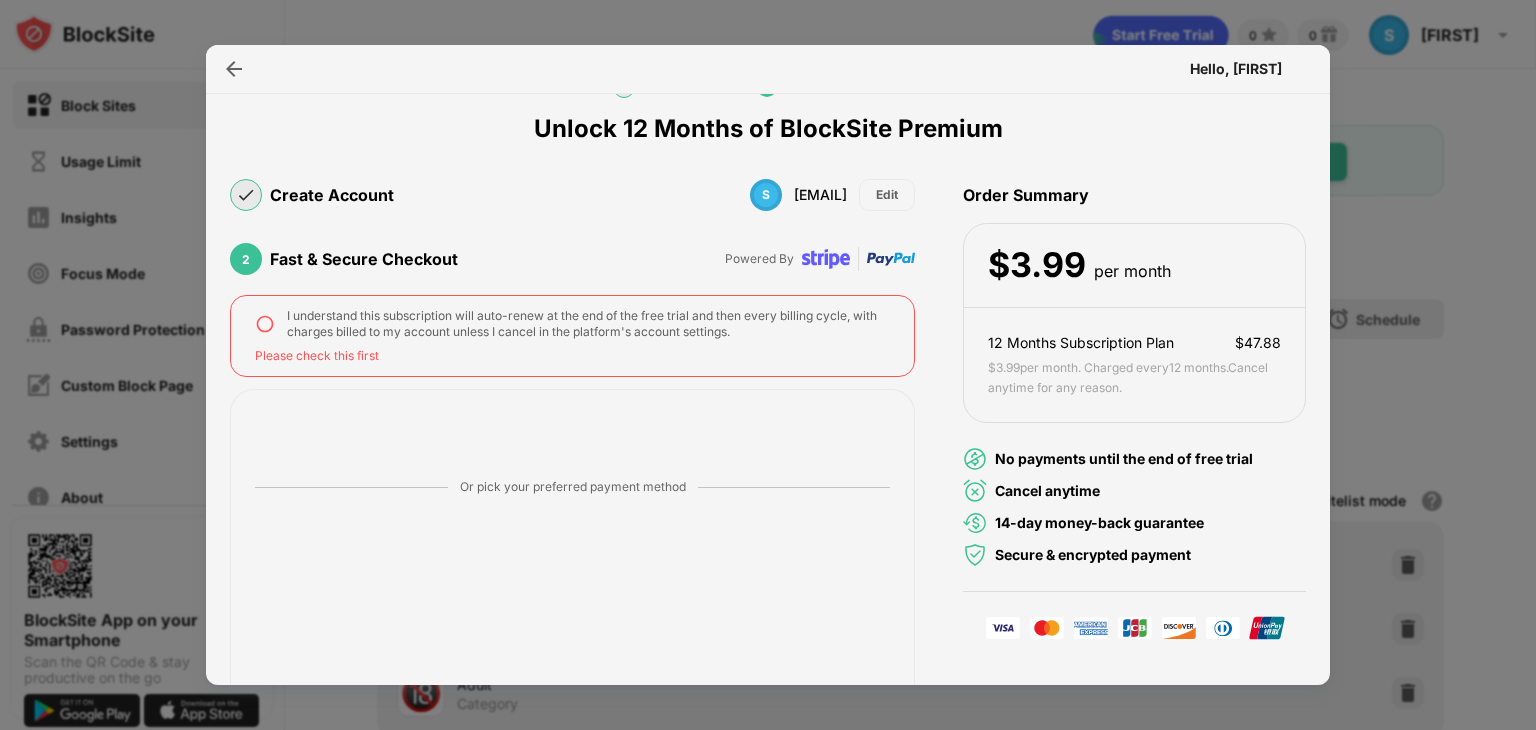 click at bounding box center [265, 324] 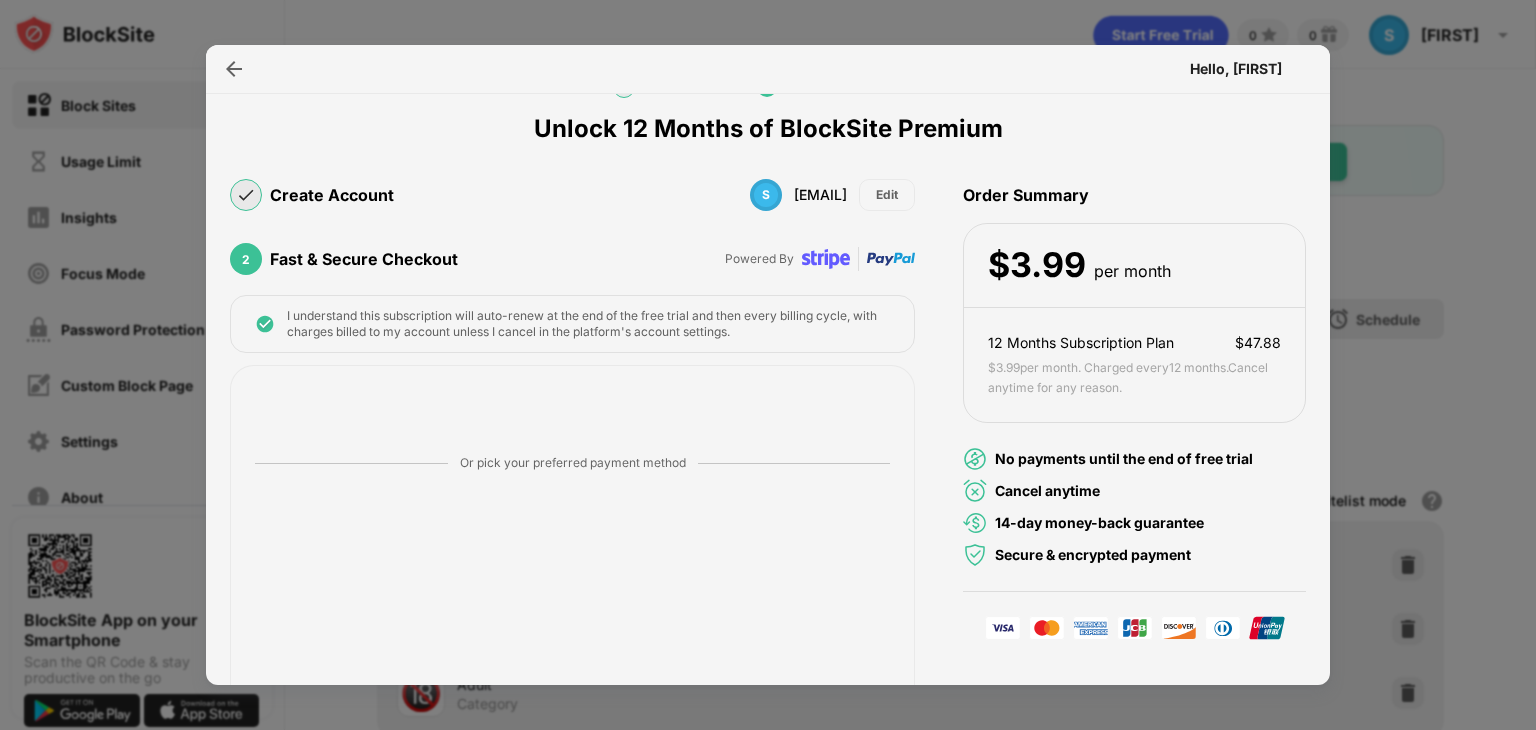 scroll, scrollTop: 324, scrollLeft: 0, axis: vertical 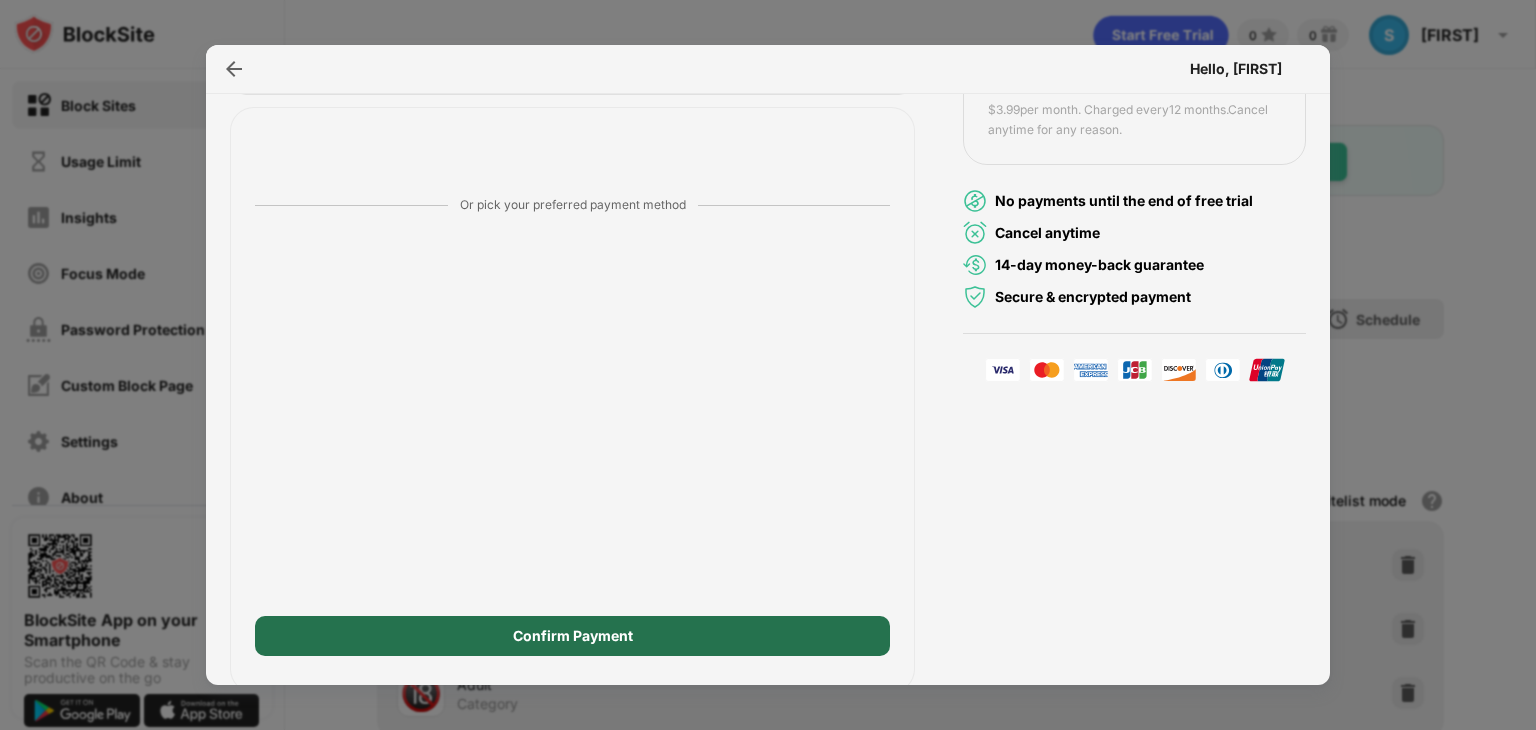 click on "Confirm Payment" at bounding box center [572, 636] 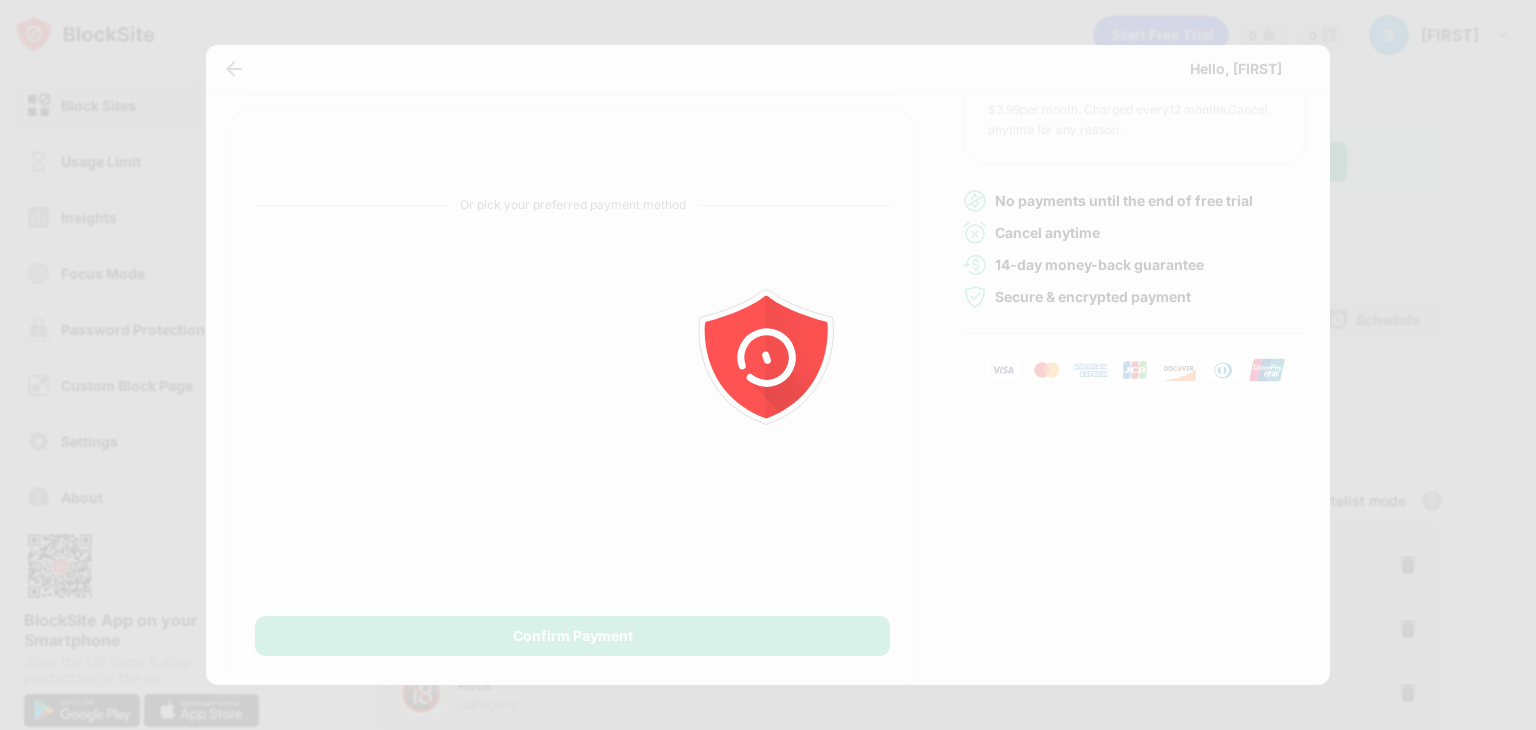 click at bounding box center [768, 365] 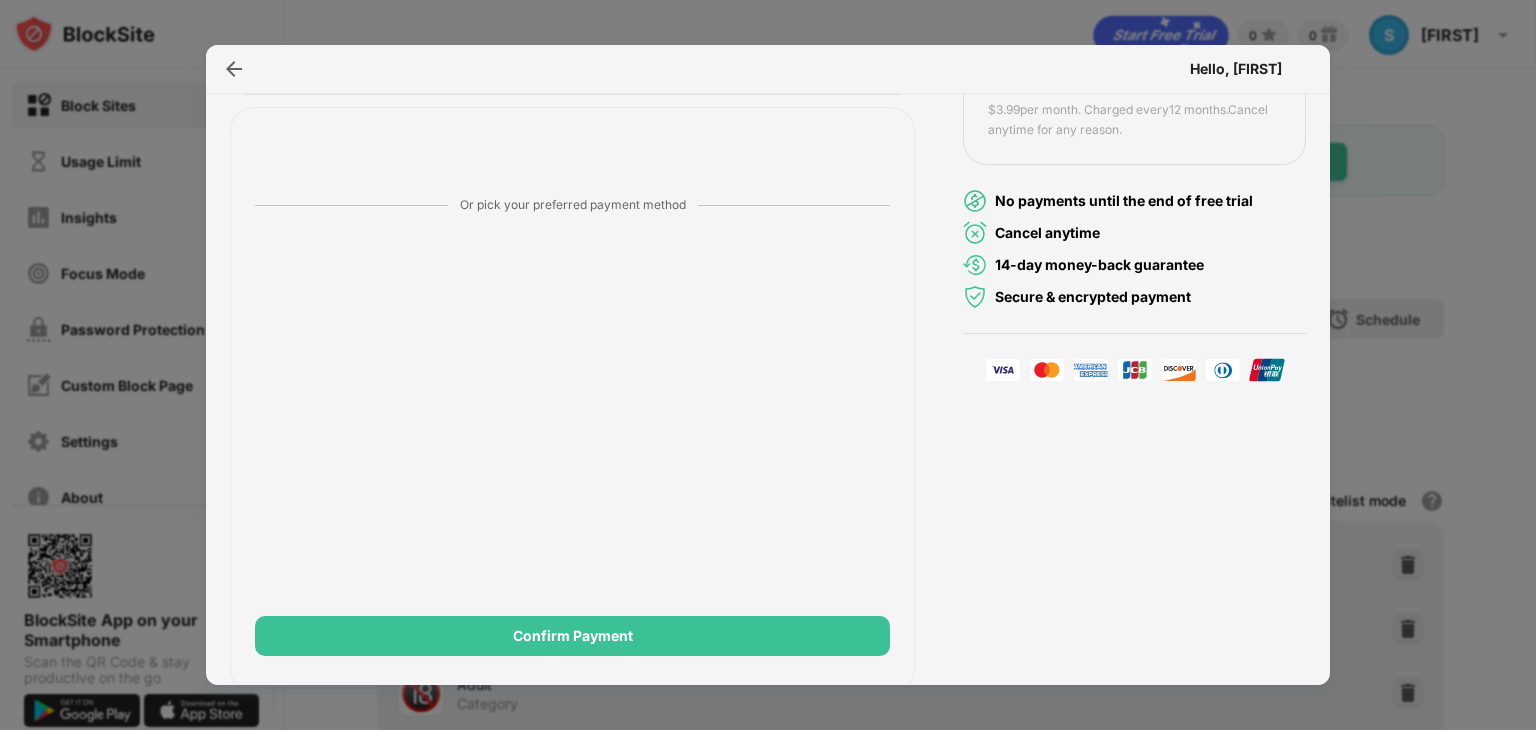 scroll, scrollTop: 0, scrollLeft: 0, axis: both 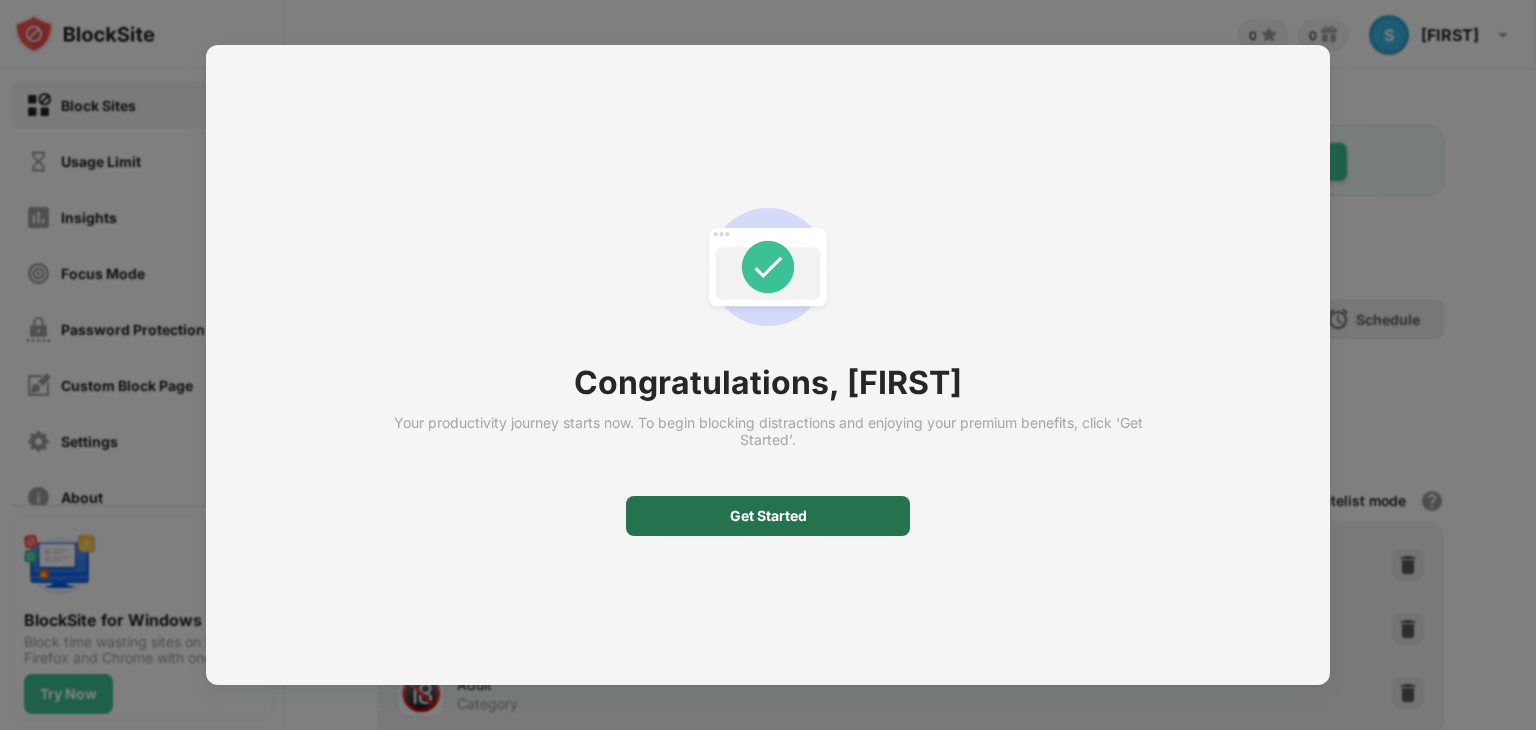 click on "Get Started" at bounding box center (768, 516) 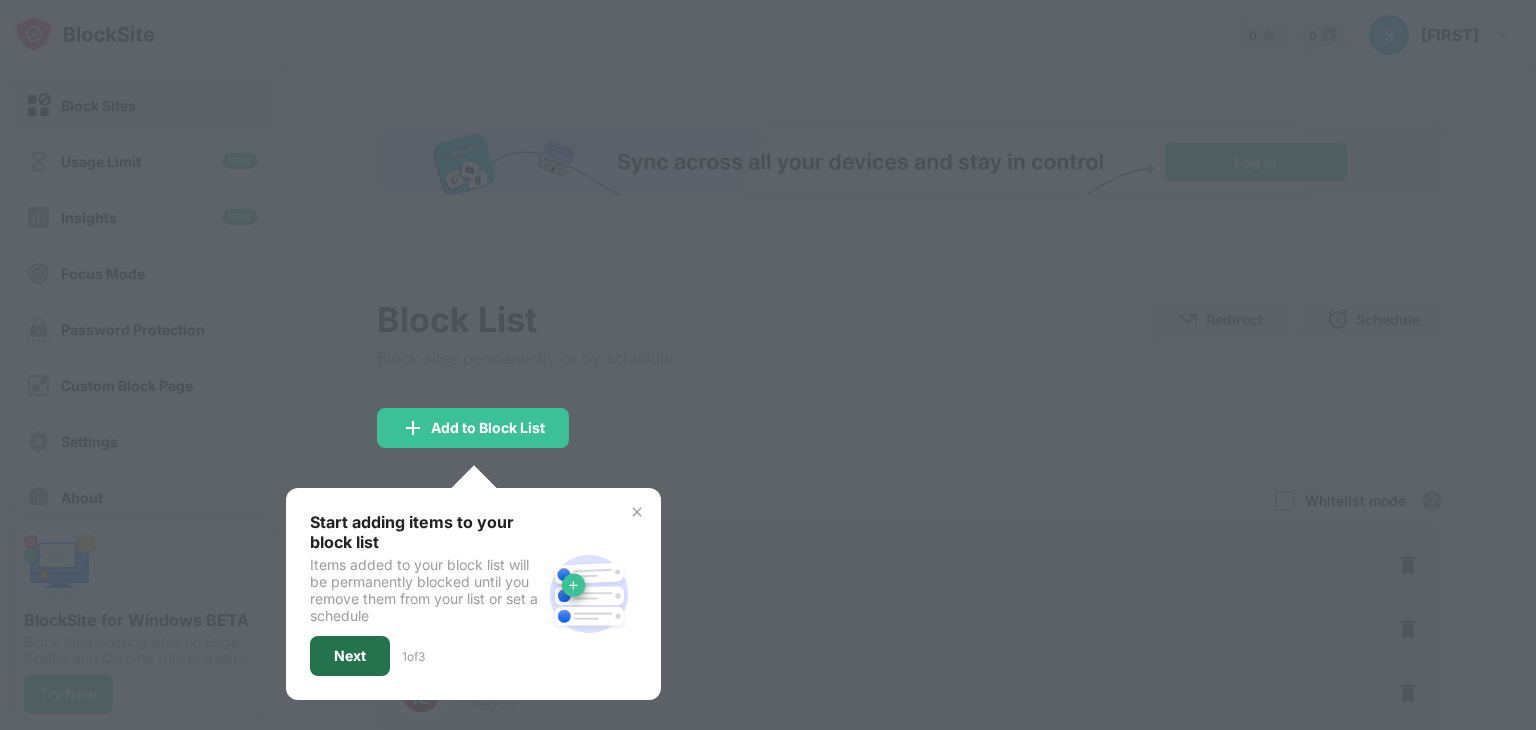 click on "Next" at bounding box center [350, 656] 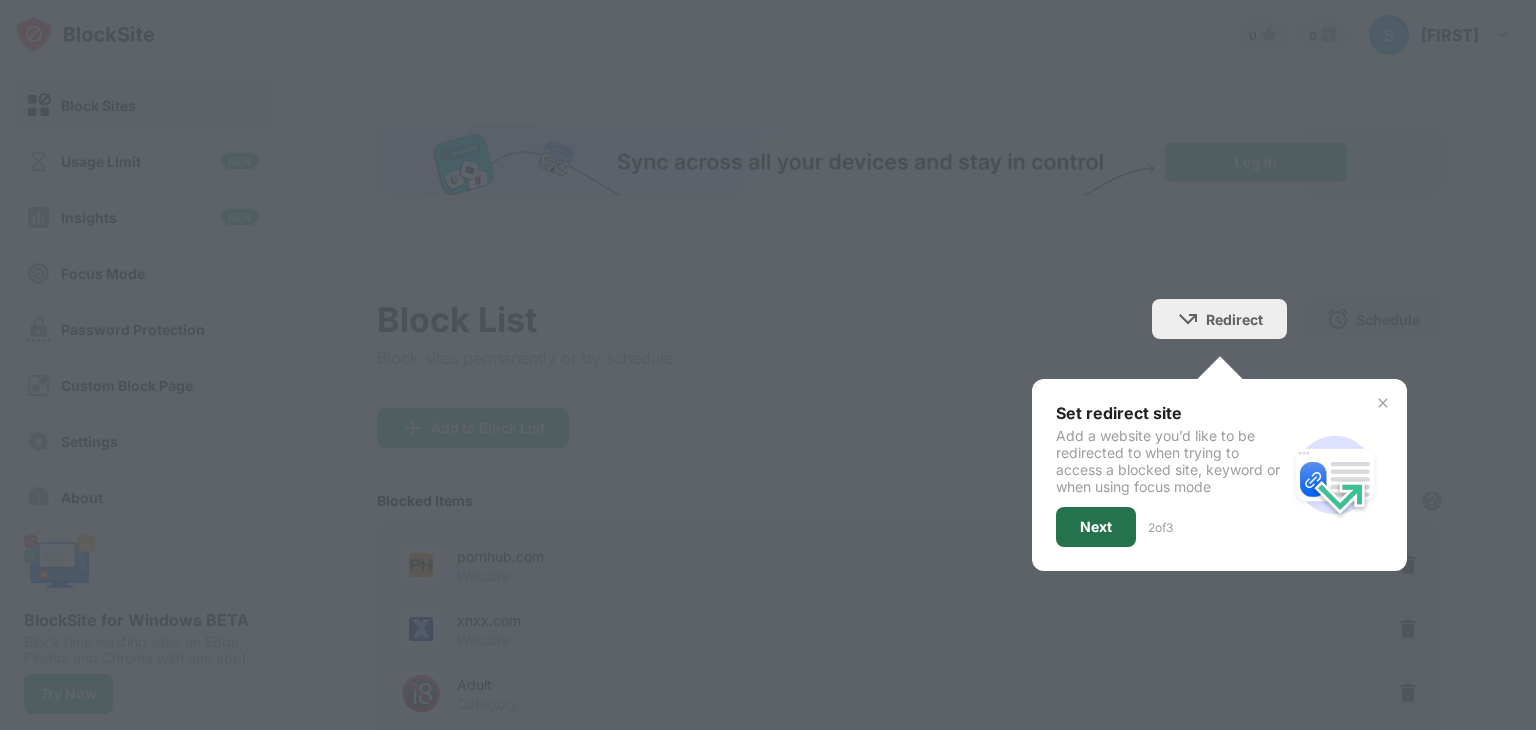 click on "Next" at bounding box center (1096, 527) 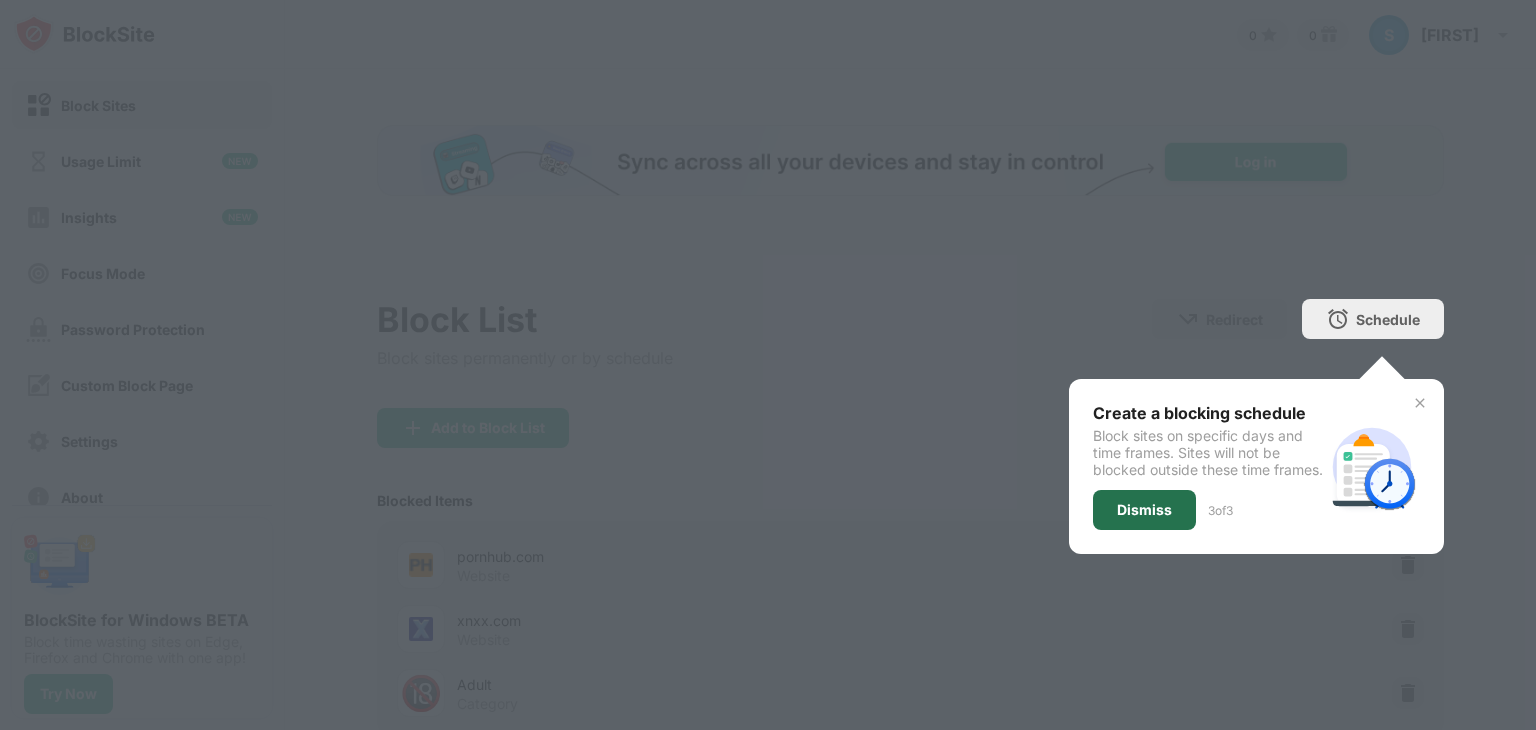 click on "Dismiss" at bounding box center (1144, 510) 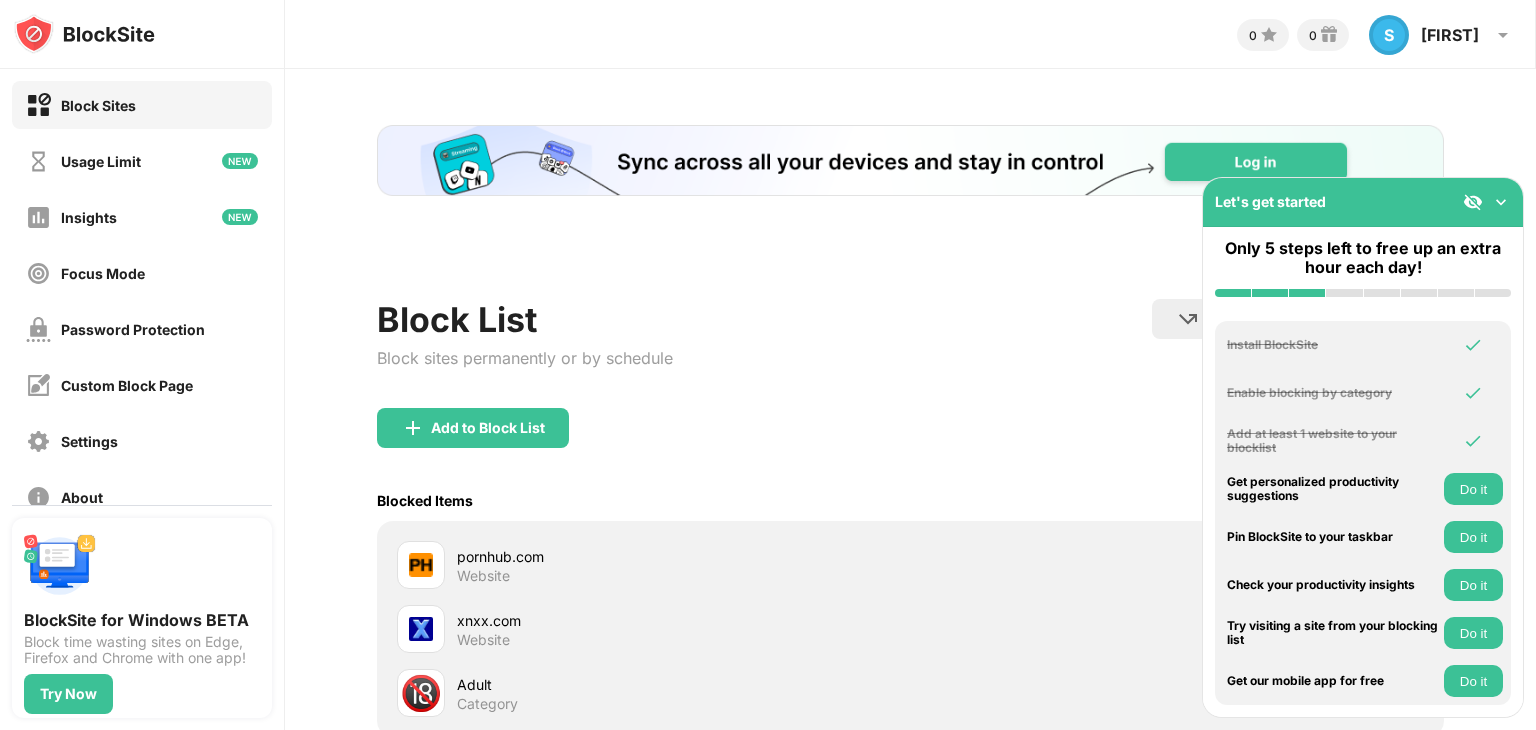 click on "Block List Block sites permanently or by schedule Redirect Choose a site to be redirected to when blocking is active Schedule Select which days and timeframes the block list will be active." at bounding box center [910, 353] 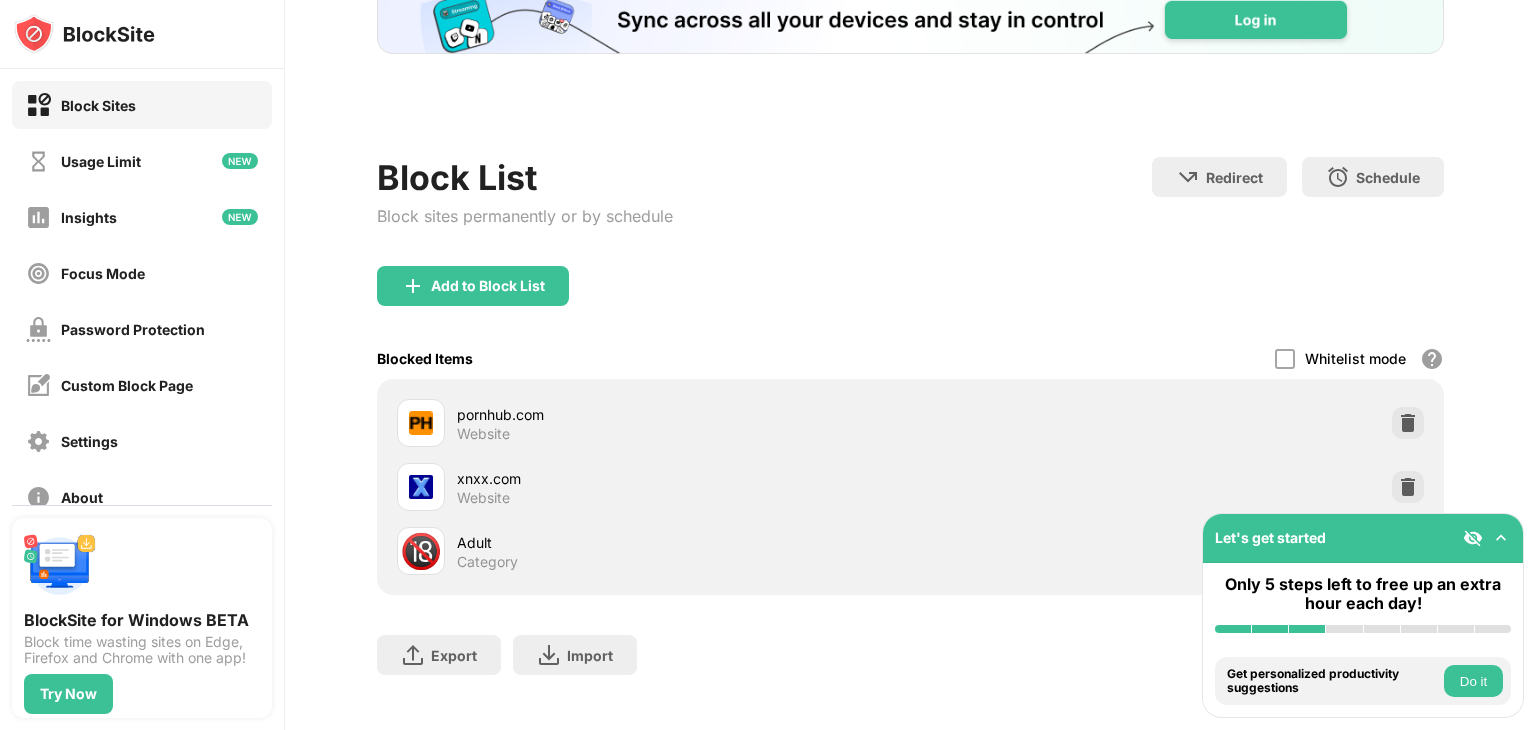 scroll, scrollTop: 177, scrollLeft: 0, axis: vertical 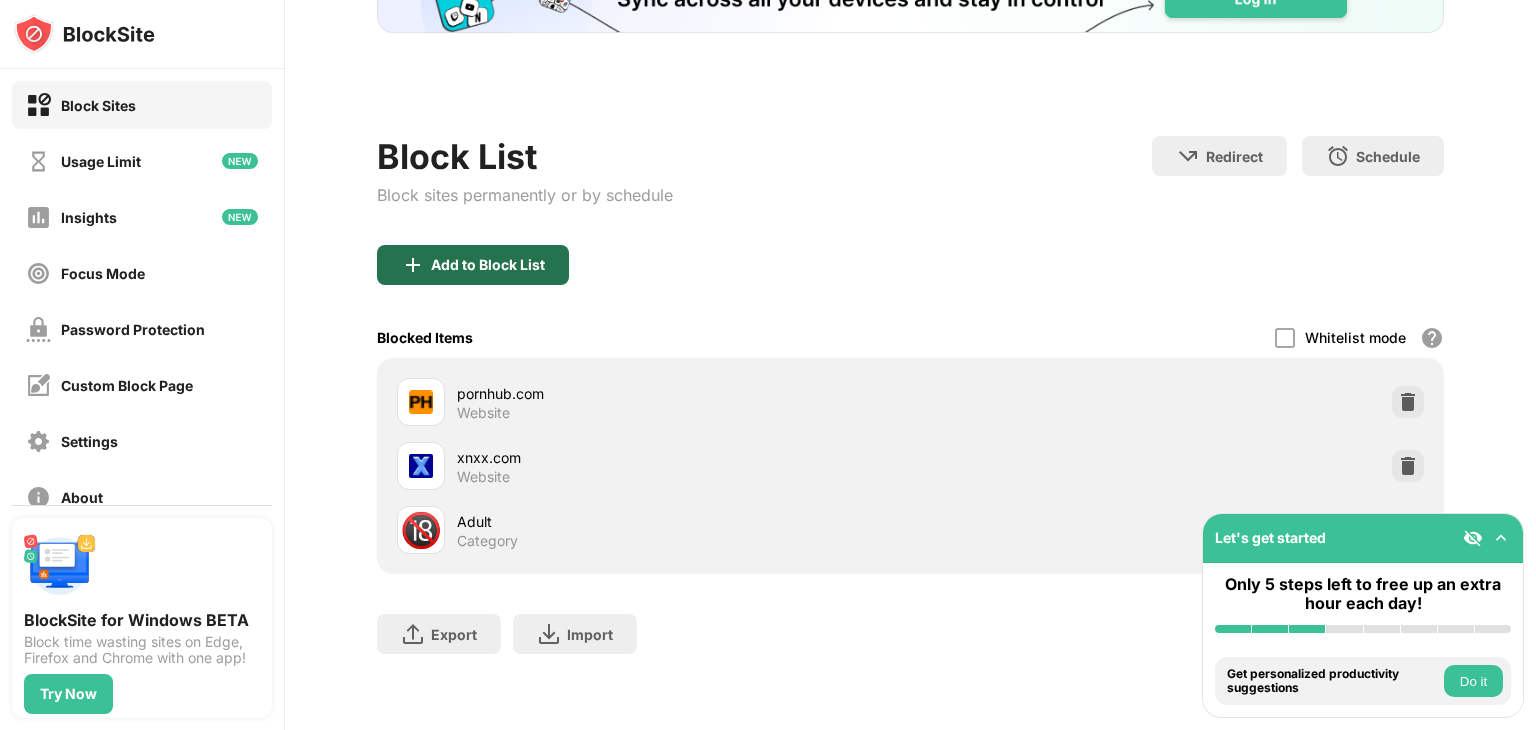 click on "Add to Block List" at bounding box center (488, 265) 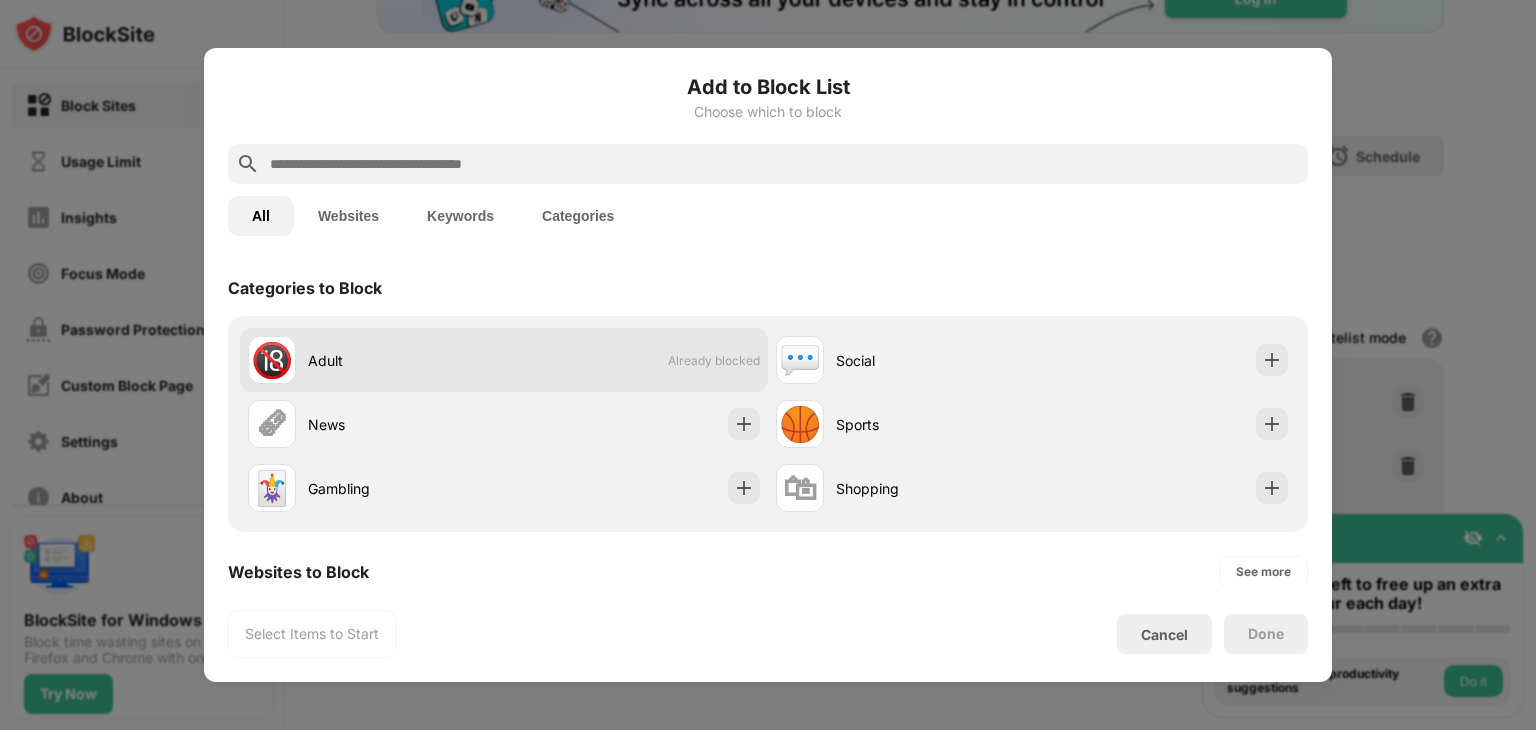 click on "🔞 Adult Already blocked" at bounding box center [504, 360] 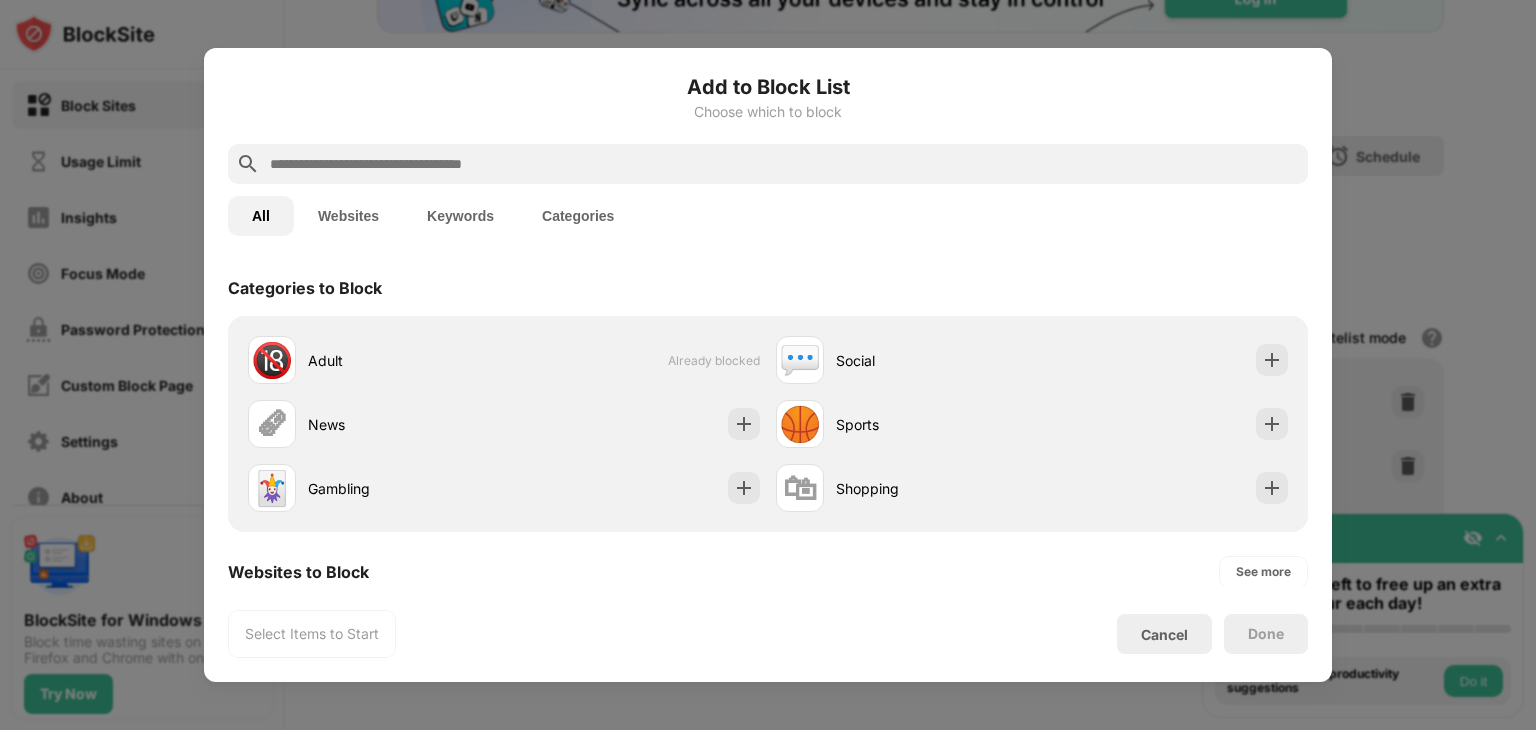 click on "Websites" at bounding box center (348, 216) 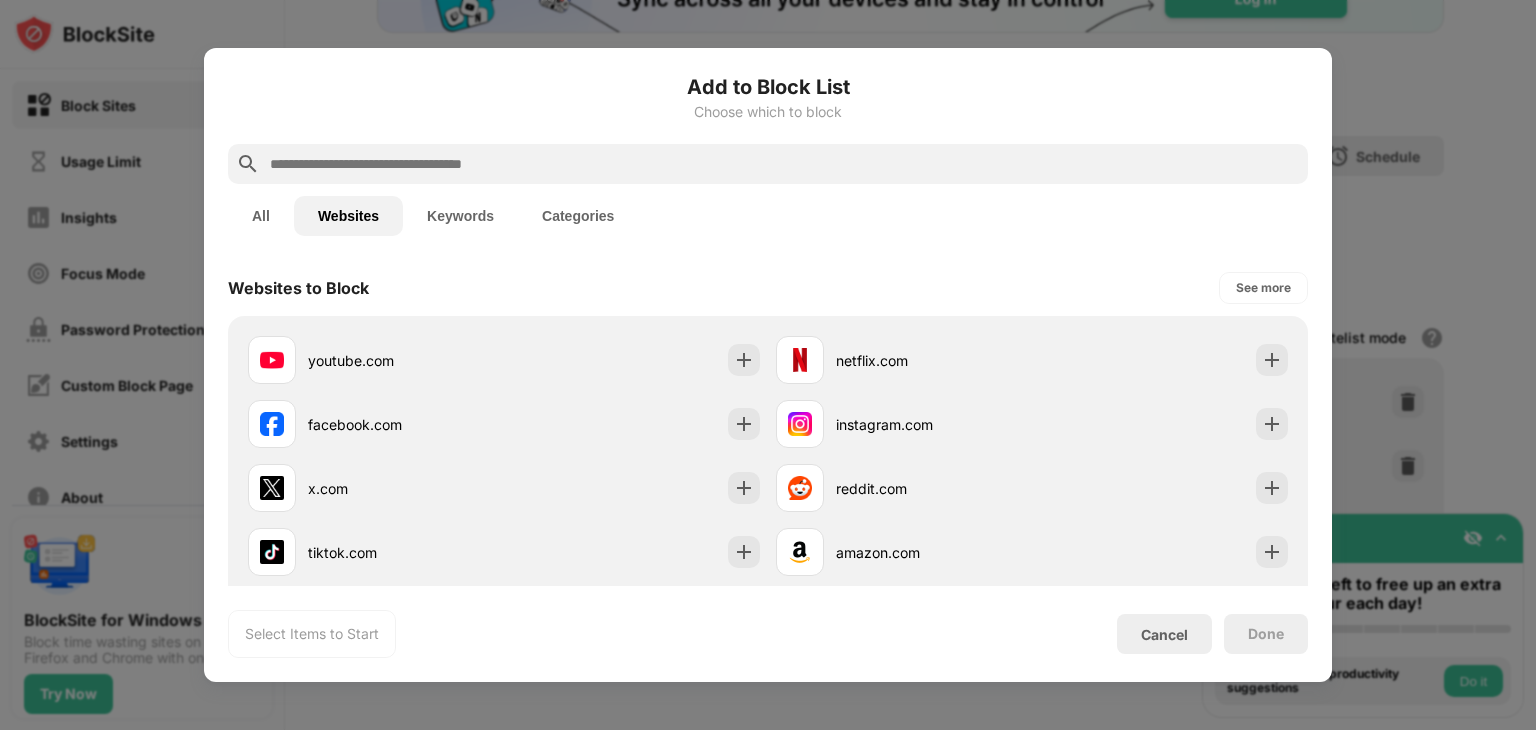 click on "Keywords" at bounding box center [460, 216] 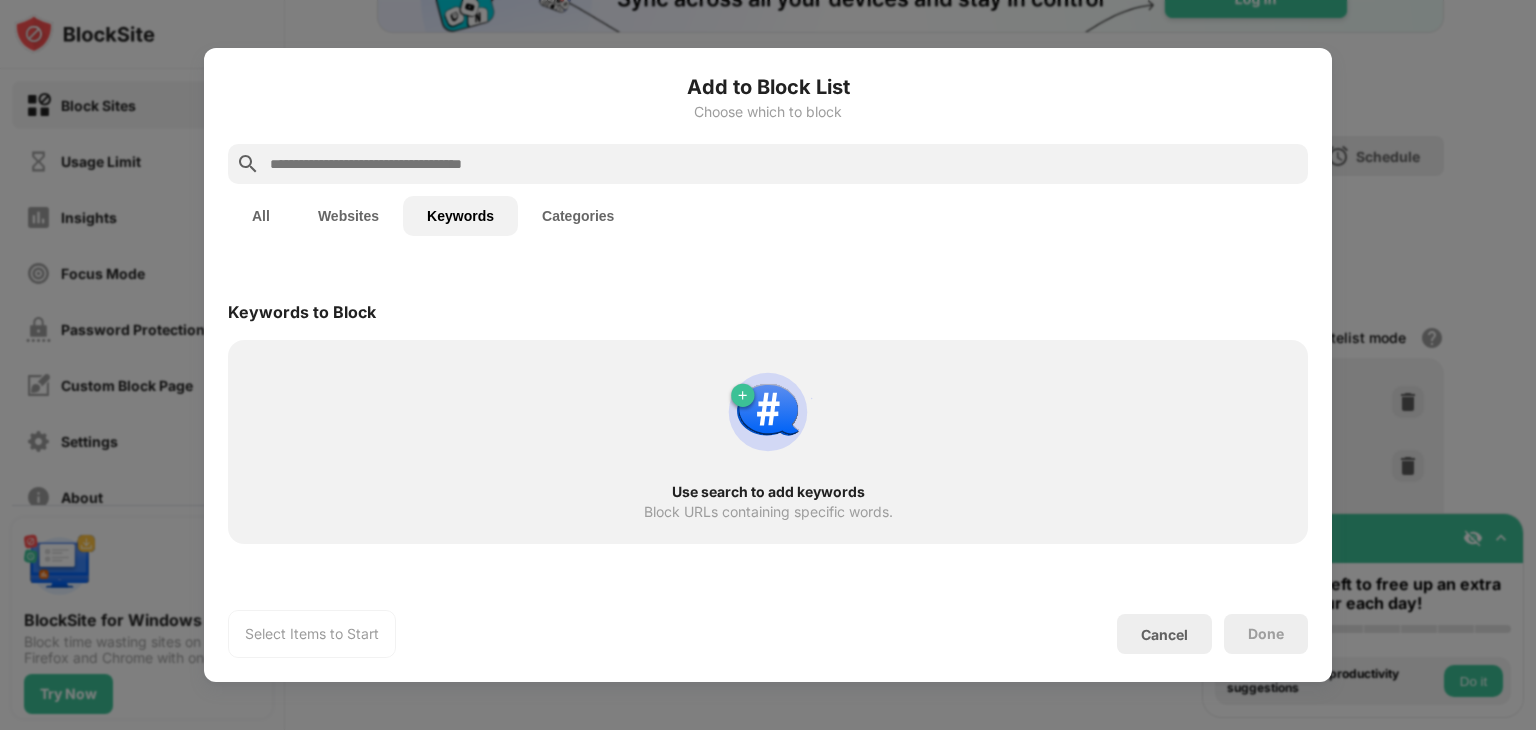 click on "Categories" at bounding box center [578, 216] 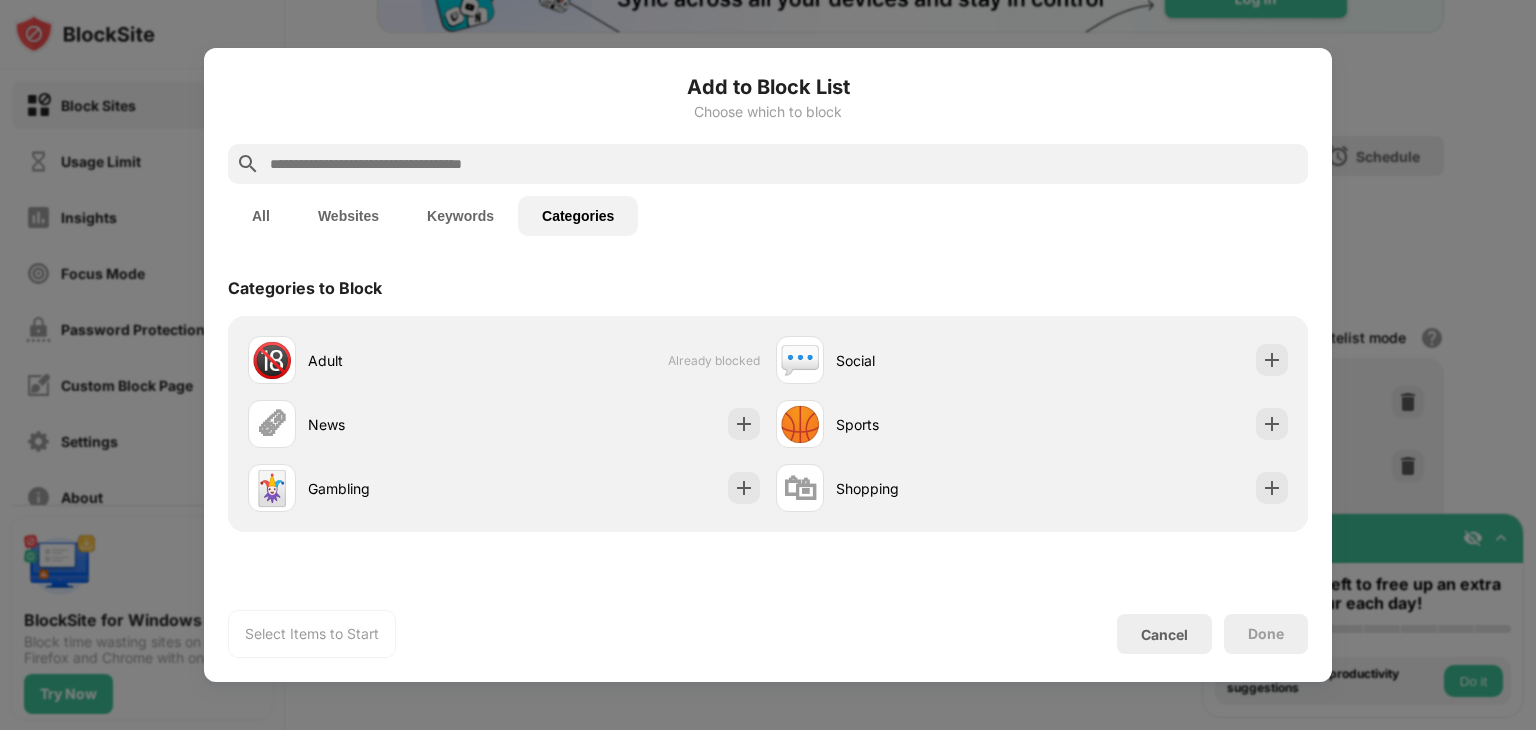 click at bounding box center (768, 365) 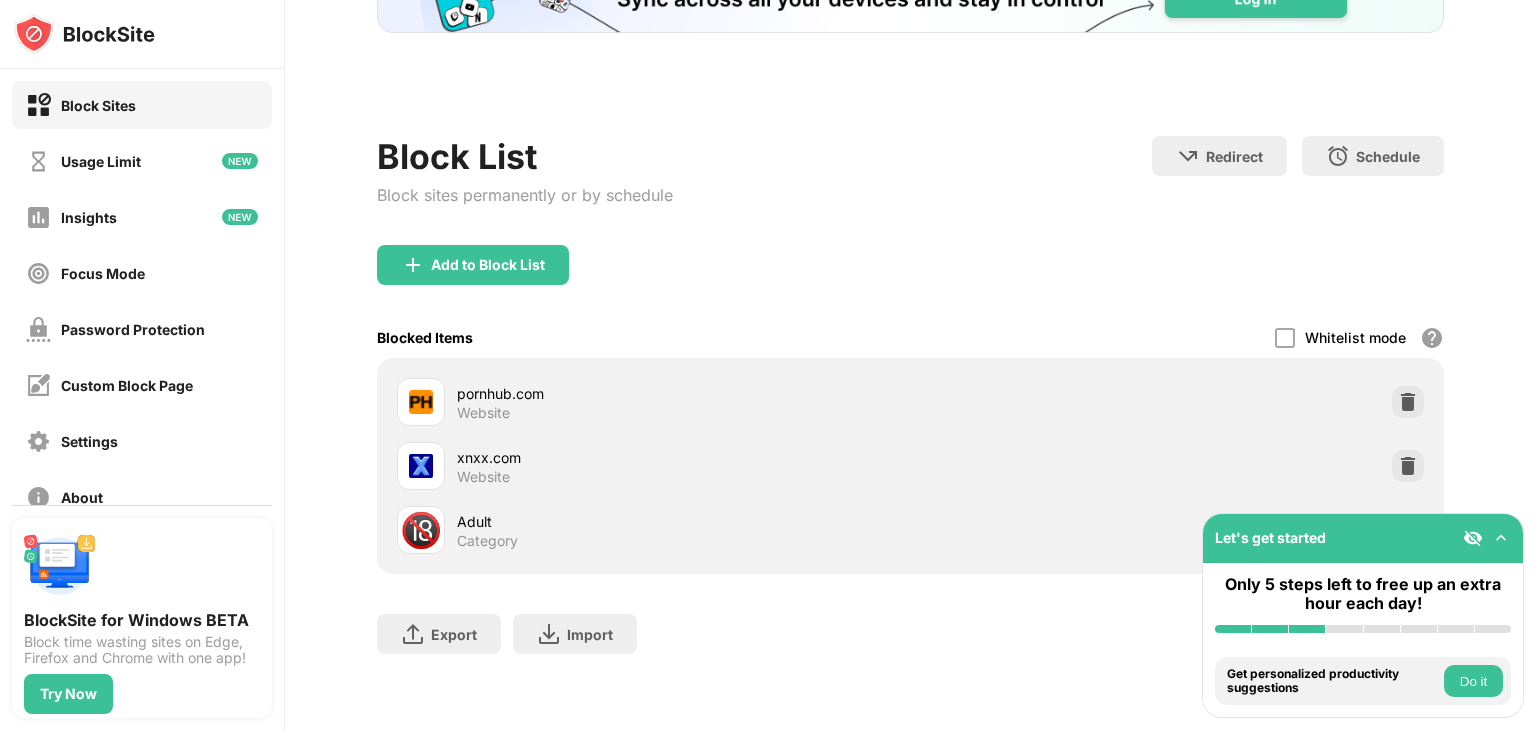 click on "Add to Block List" at bounding box center (910, 281) 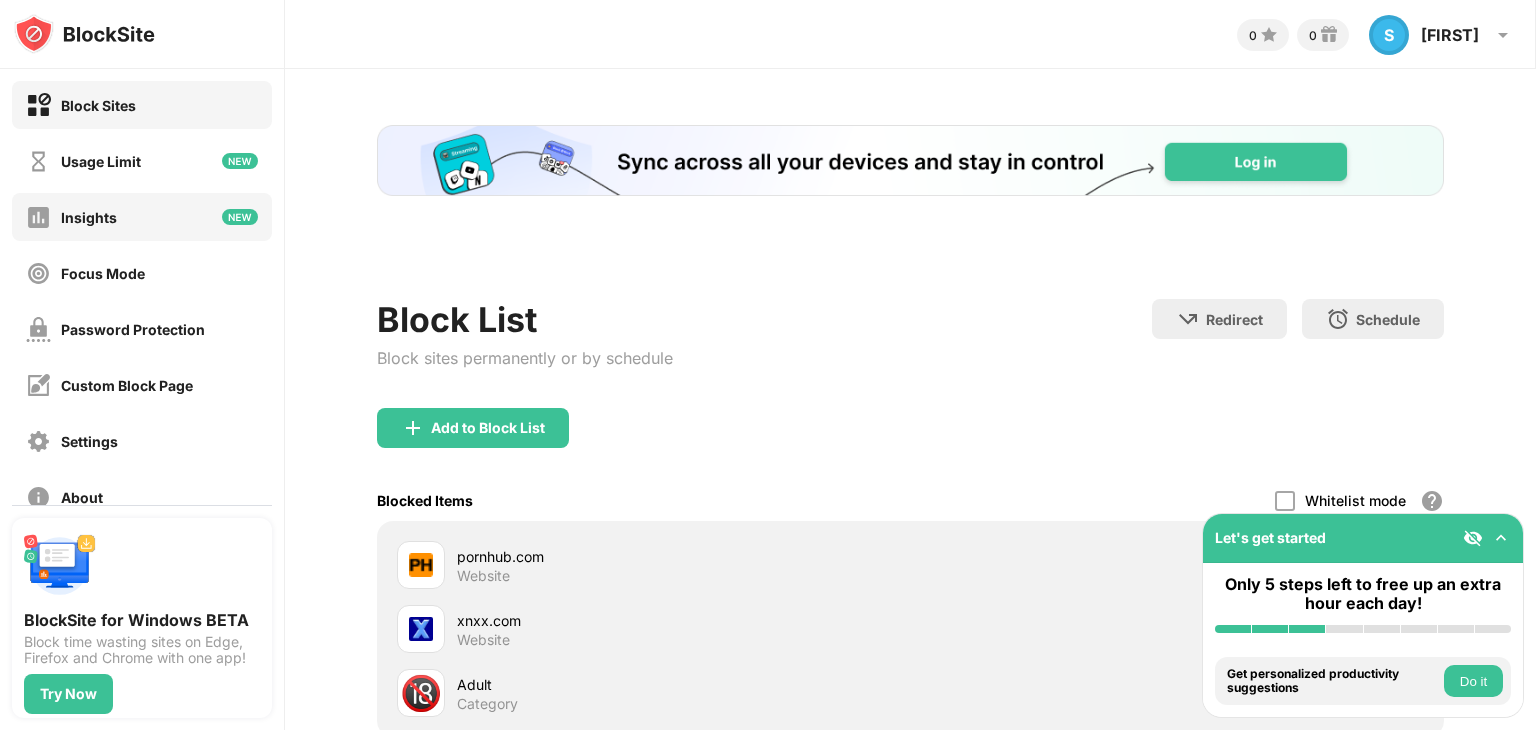 click on "Insights" at bounding box center [142, 217] 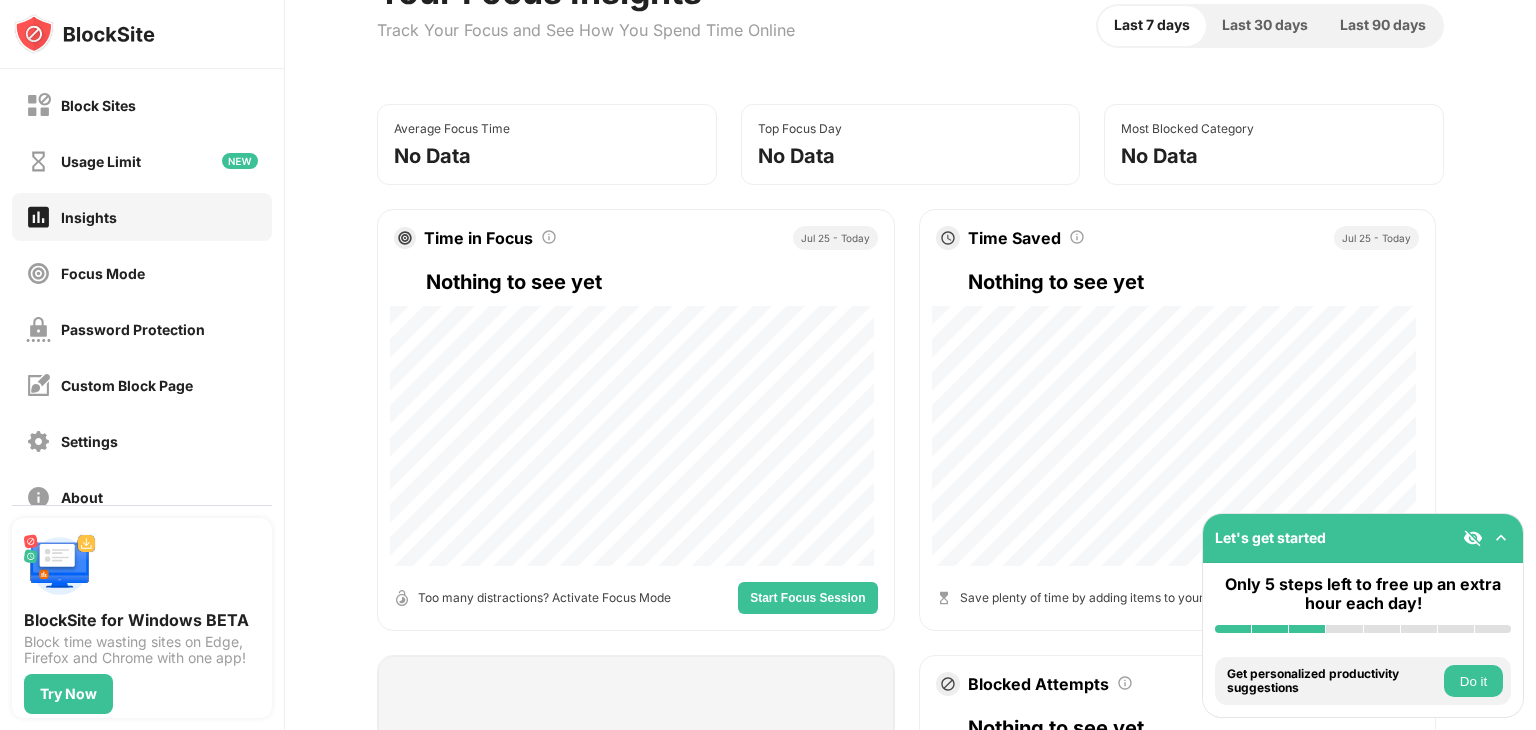 scroll, scrollTop: 144, scrollLeft: 0, axis: vertical 